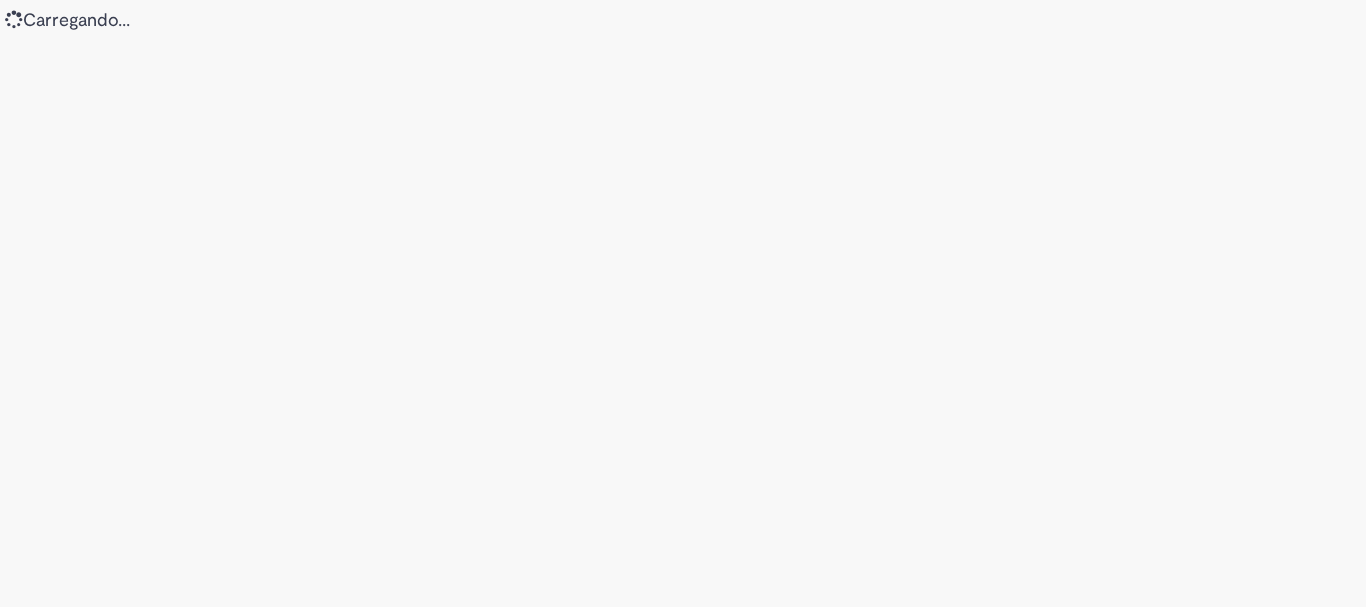 scroll, scrollTop: 0, scrollLeft: 0, axis: both 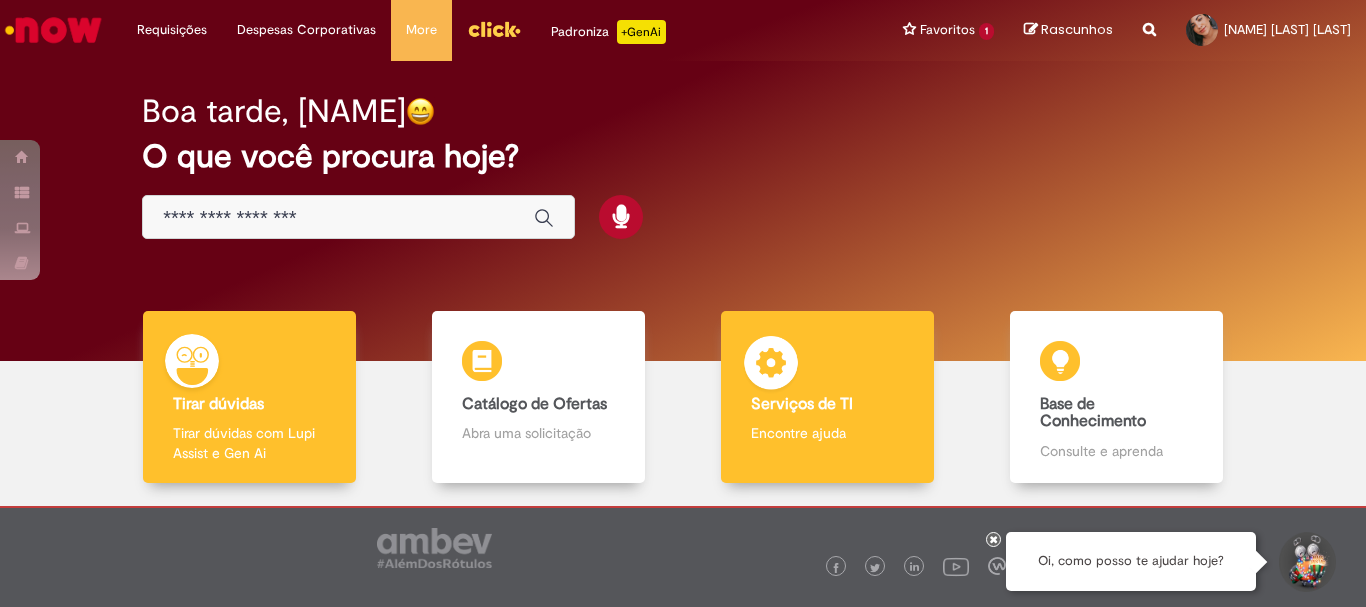 click on "Serviços de TI" at bounding box center (827, 405) 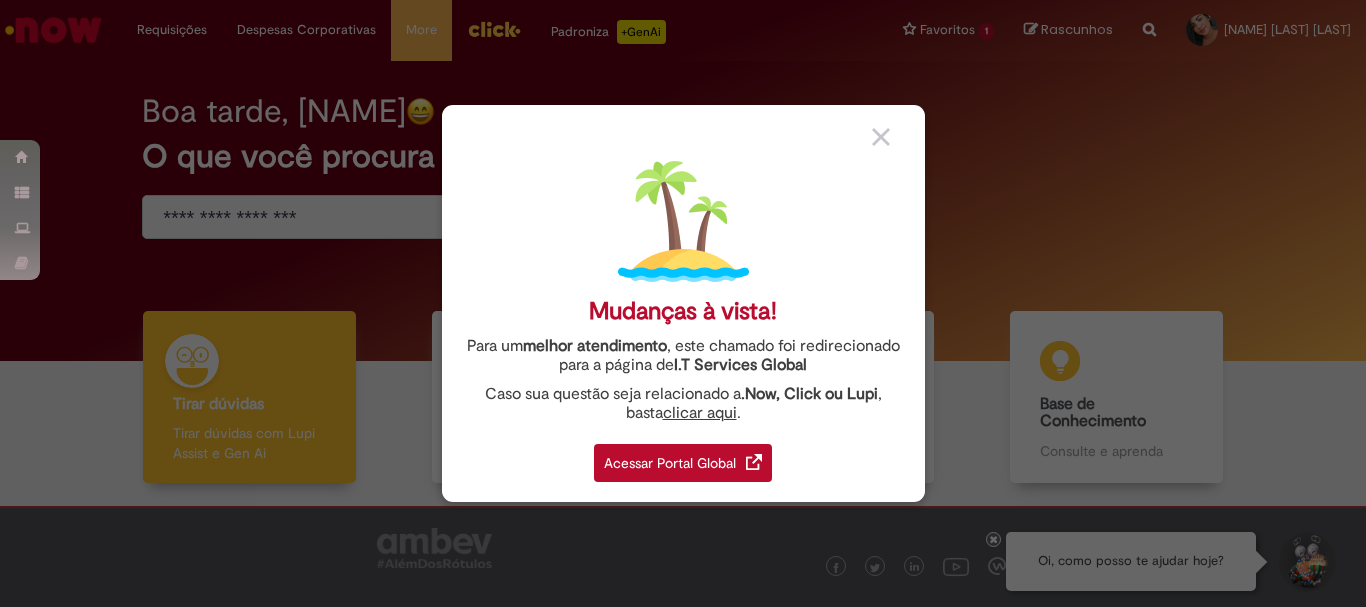 click on "Acessar Portal Global" at bounding box center [683, 463] 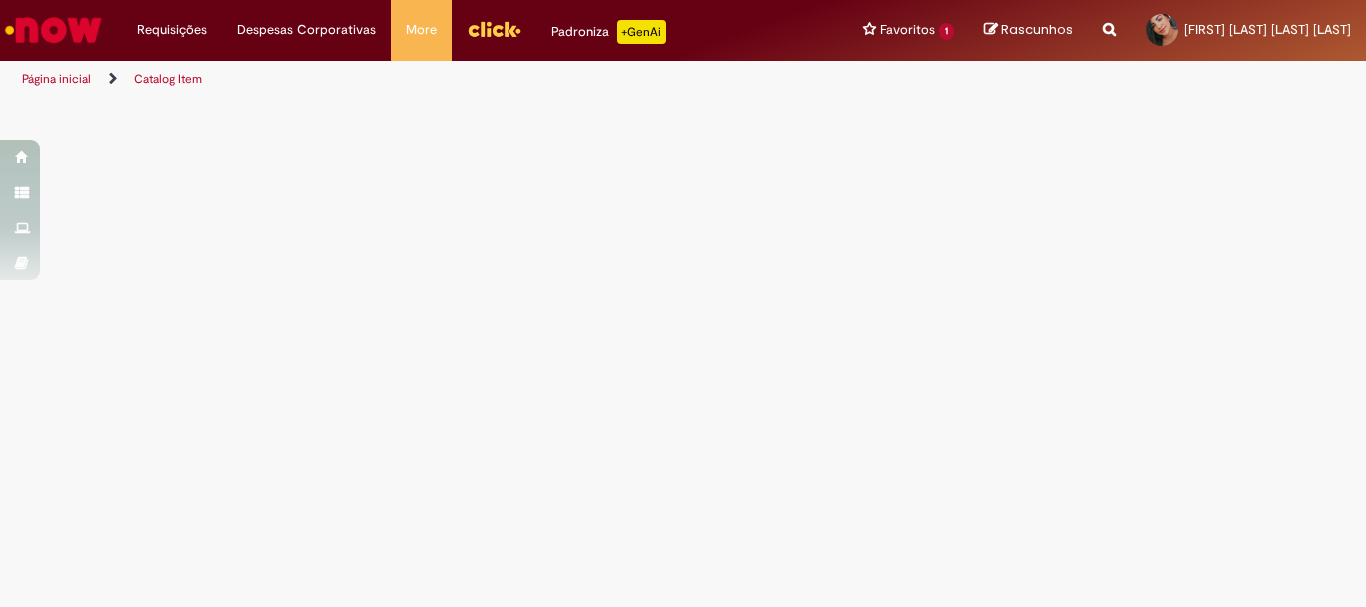 scroll, scrollTop: 0, scrollLeft: 0, axis: both 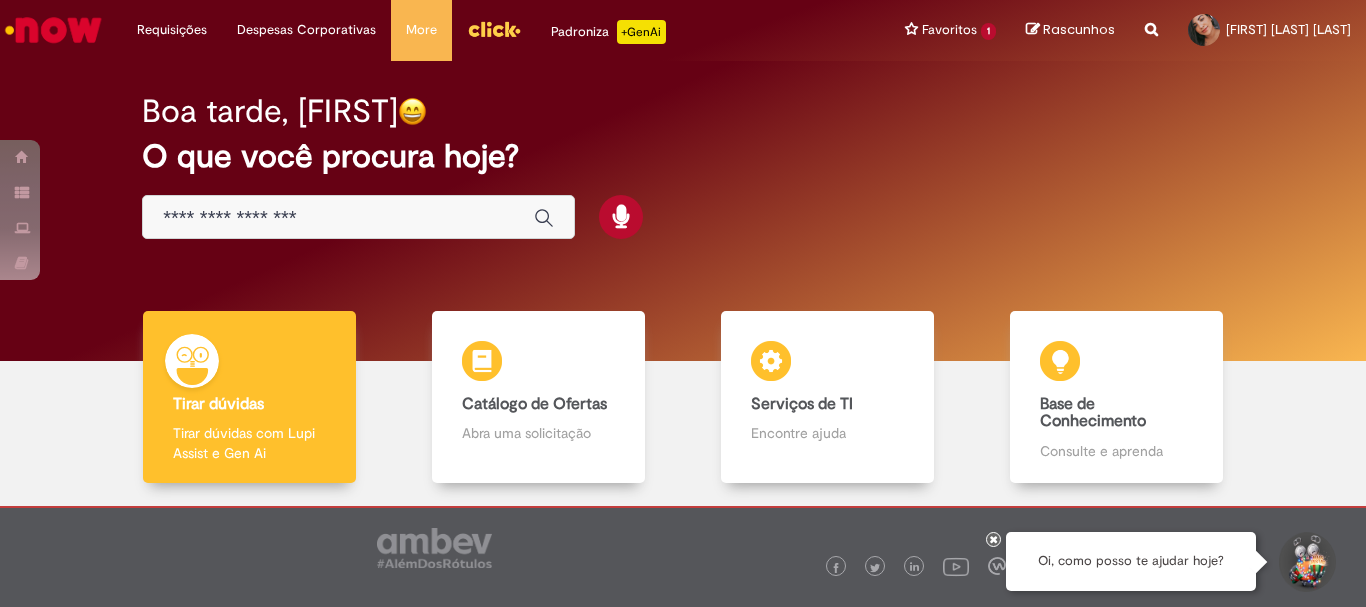 click at bounding box center (338, 218) 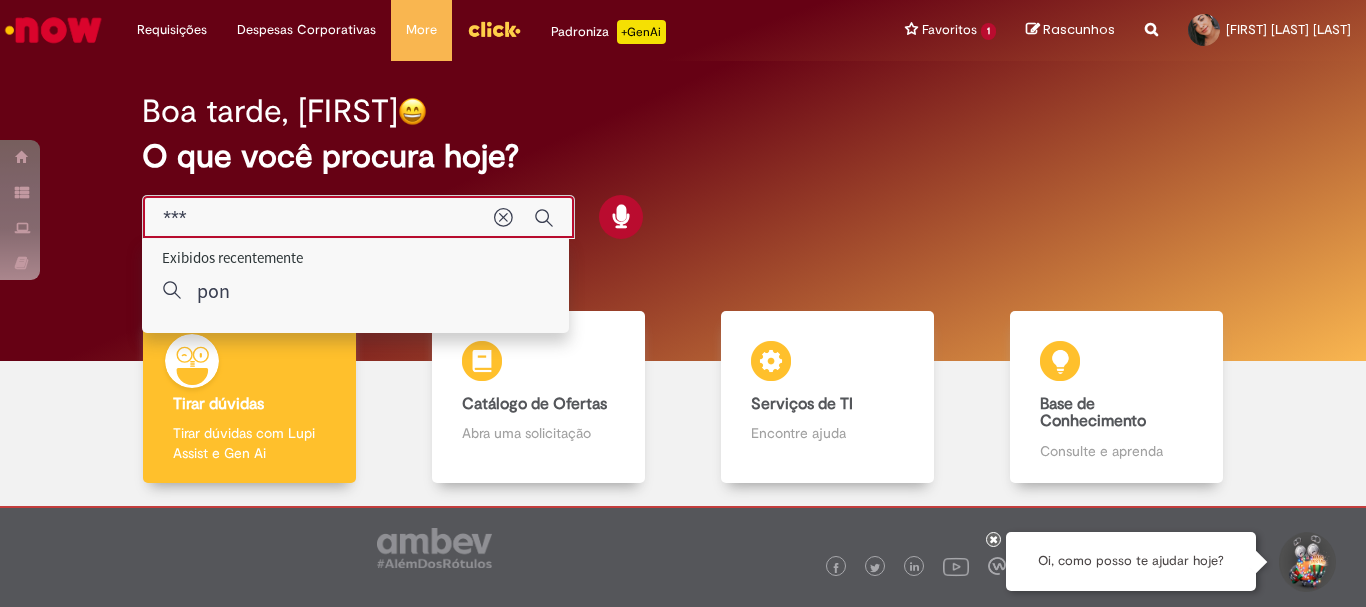 type on "****" 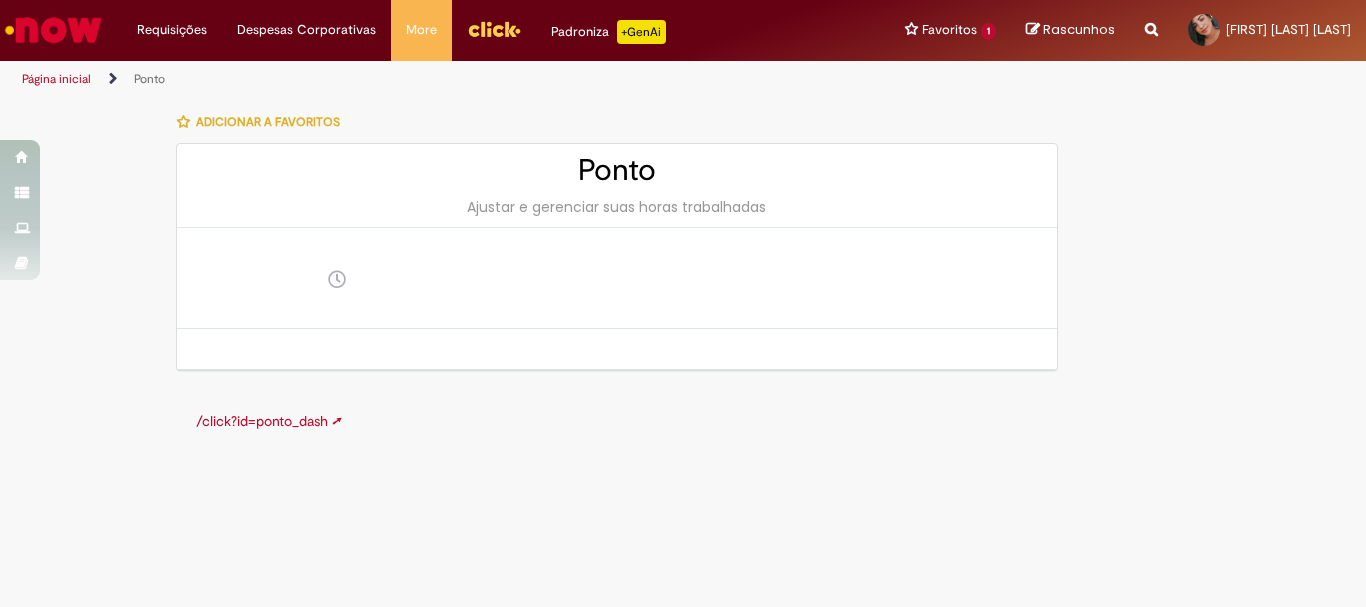 click on "/click?id=ponto_dash ➚" at bounding box center [269, 421] 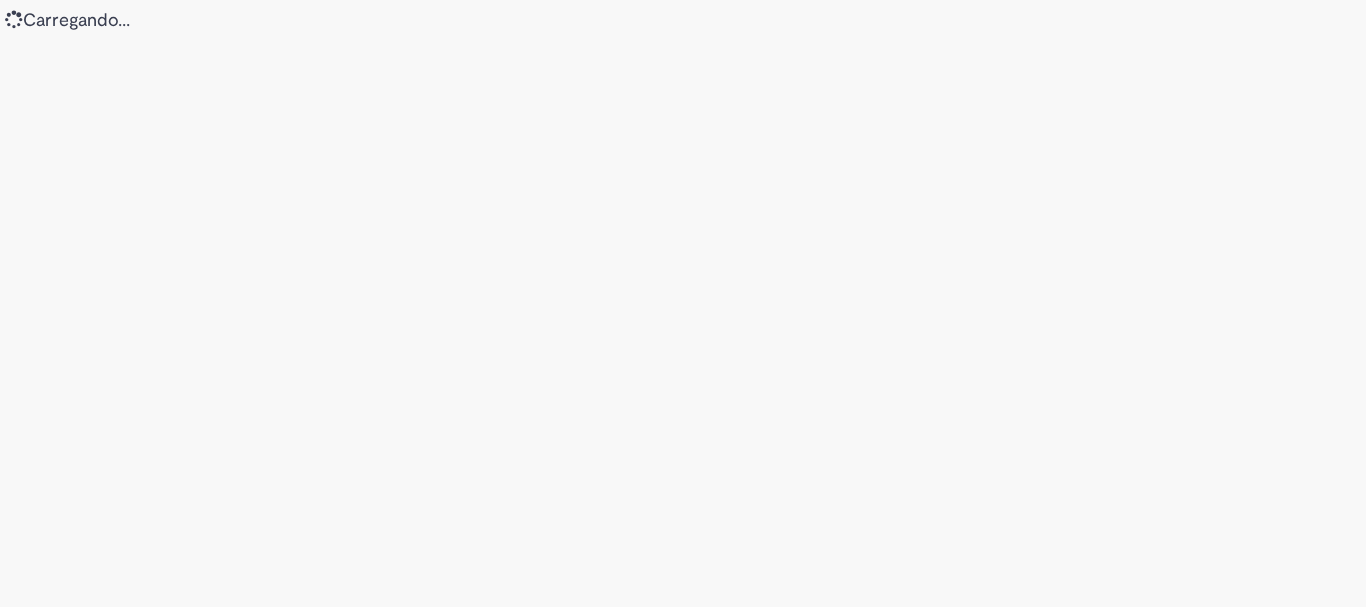 scroll, scrollTop: 0, scrollLeft: 0, axis: both 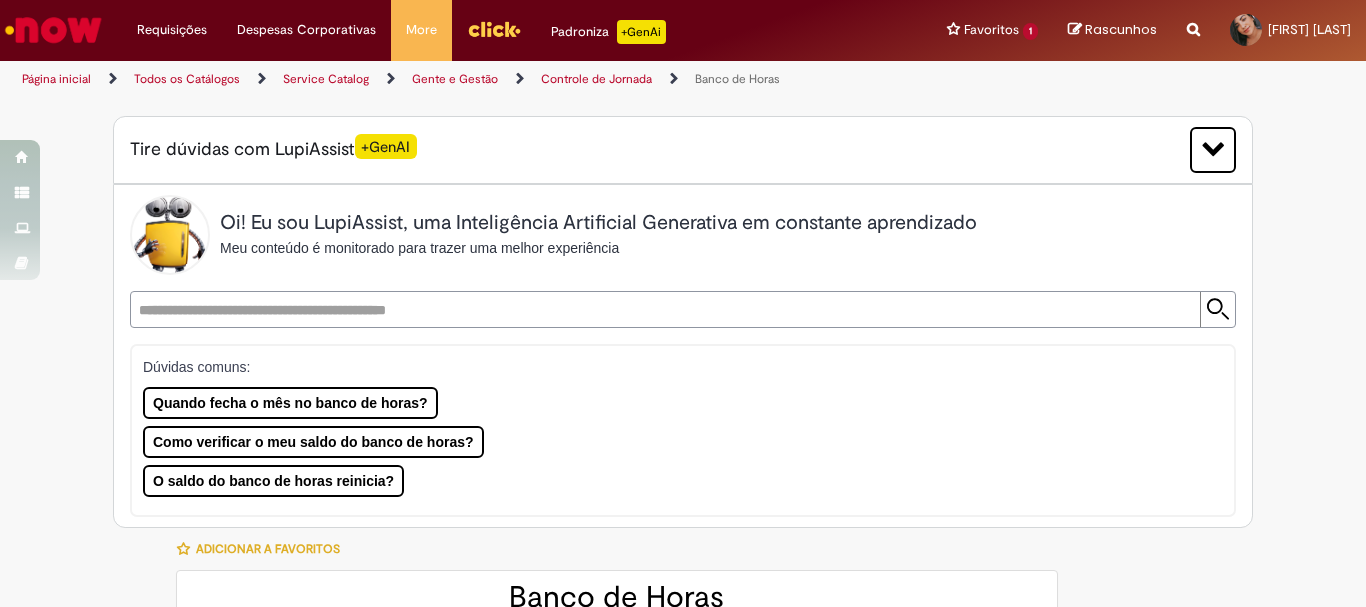 type on "********" 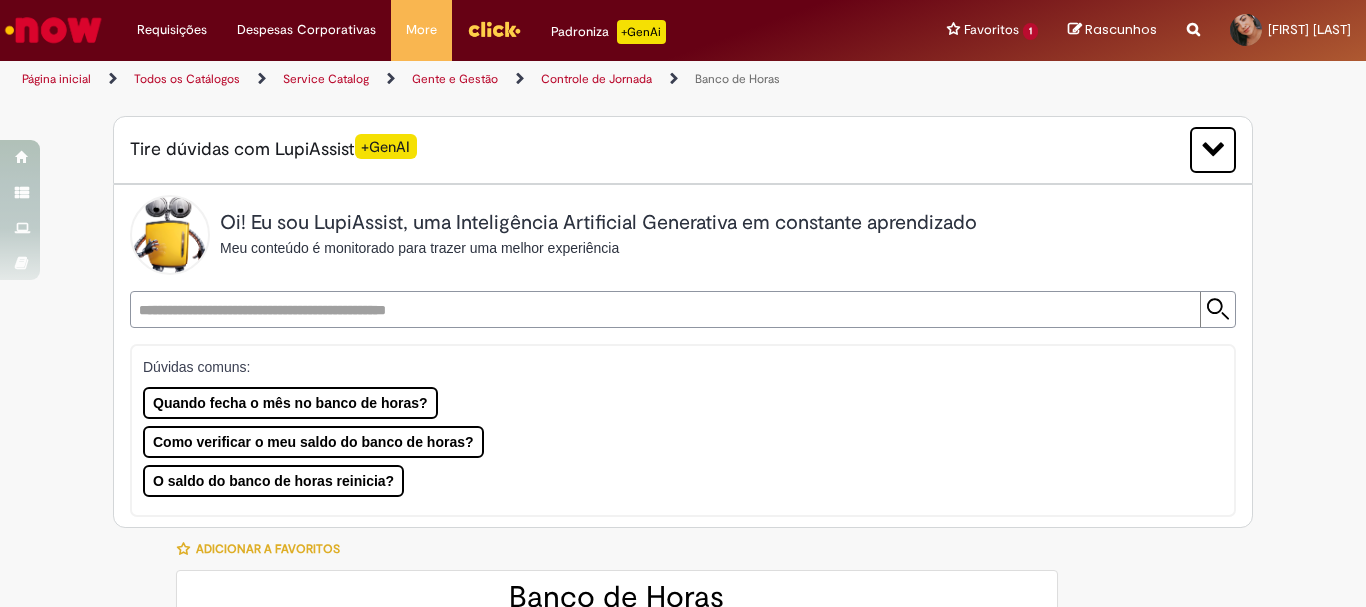 type on "**********" 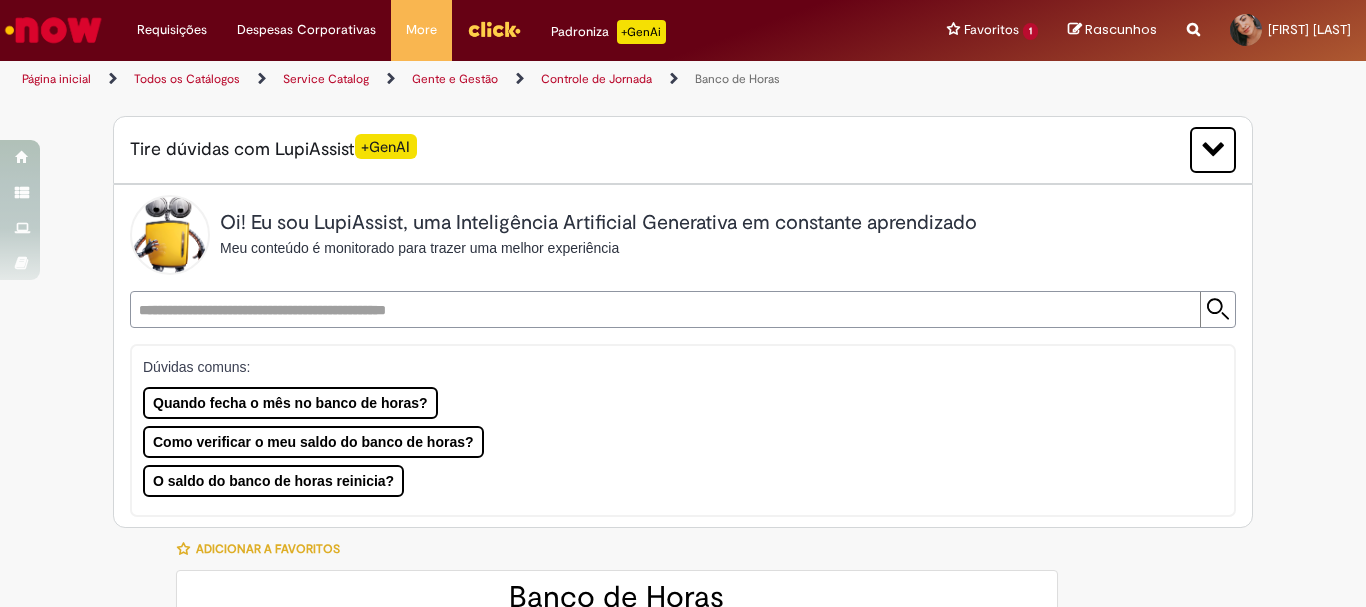 type on "**********" 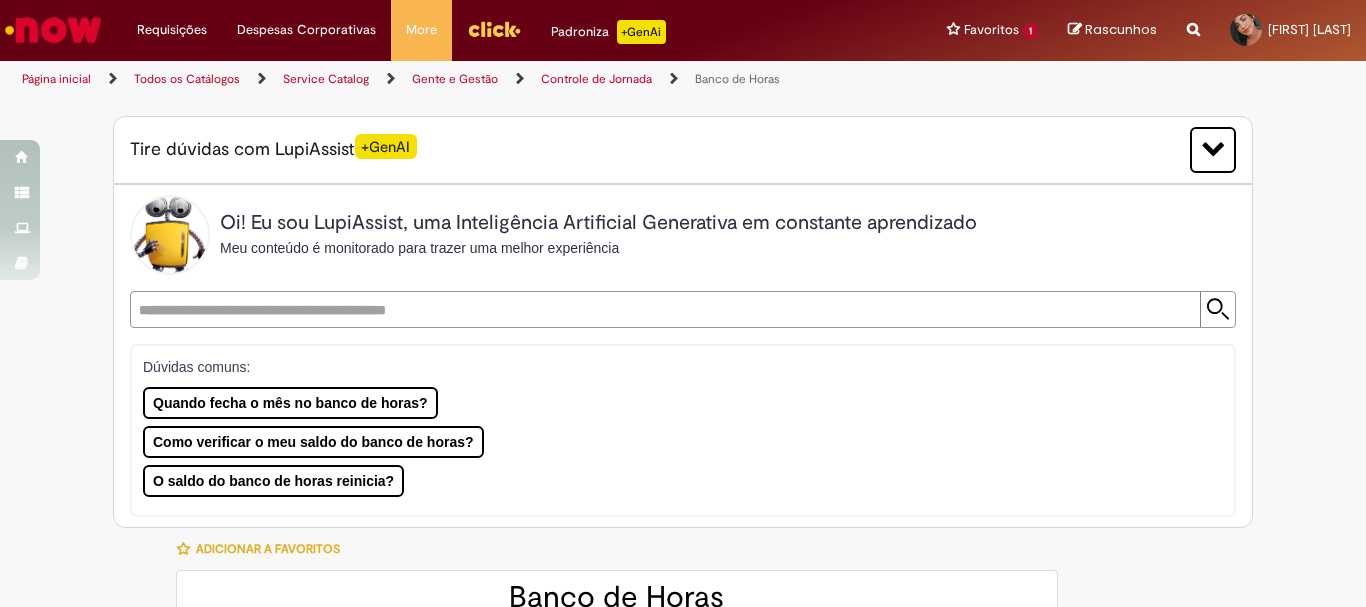 type on "**********" 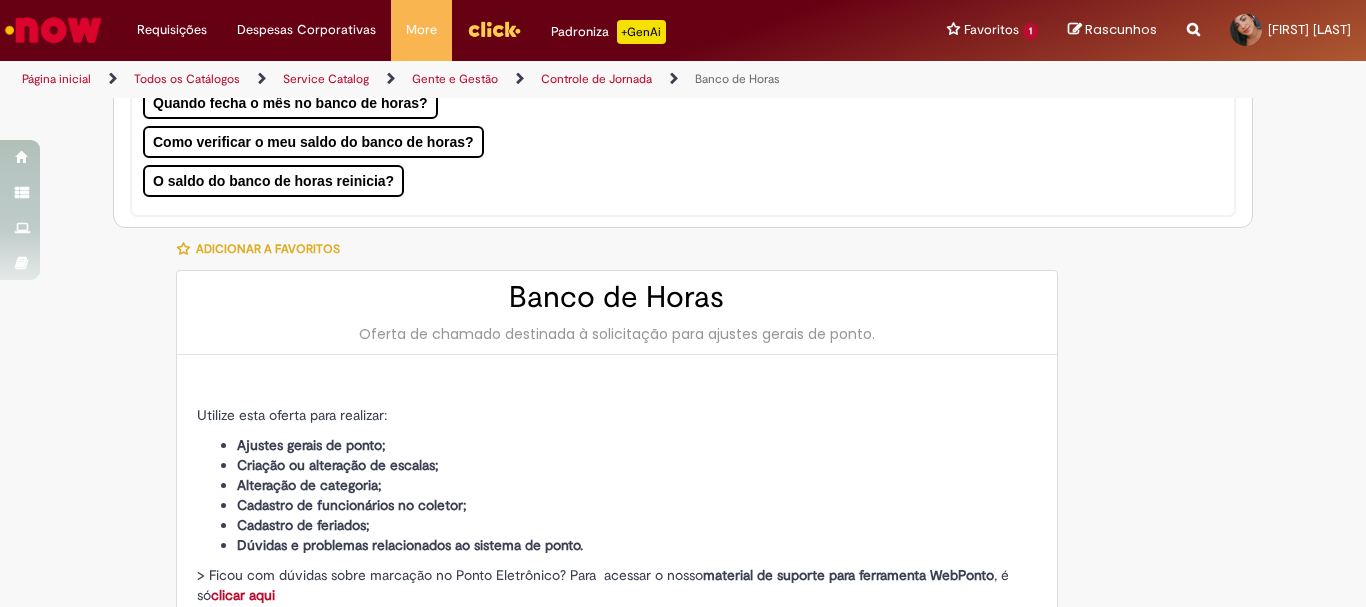 scroll, scrollTop: 500, scrollLeft: 0, axis: vertical 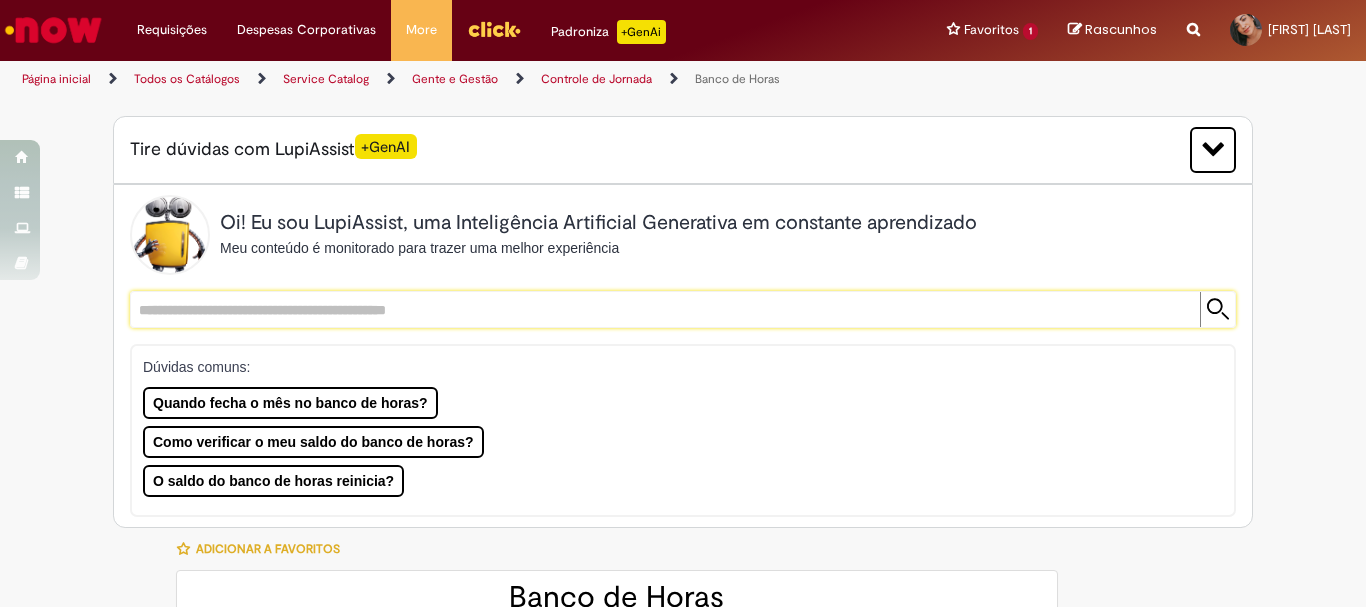 click at bounding box center [663, 309] 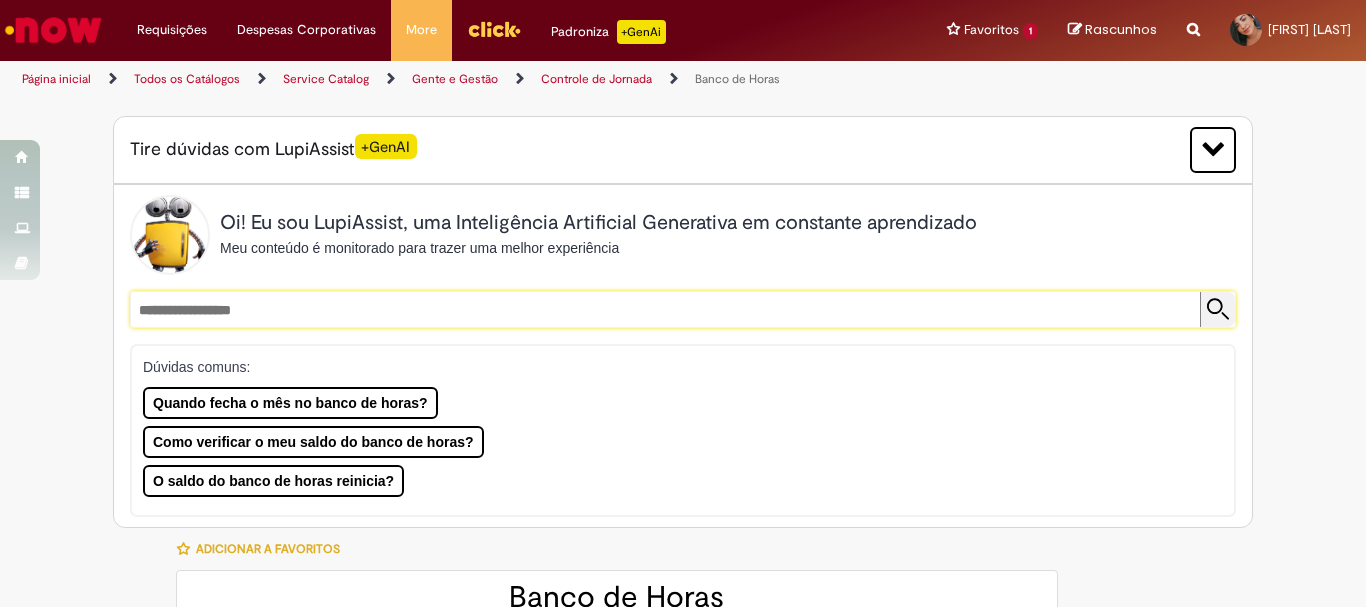 type on "**********" 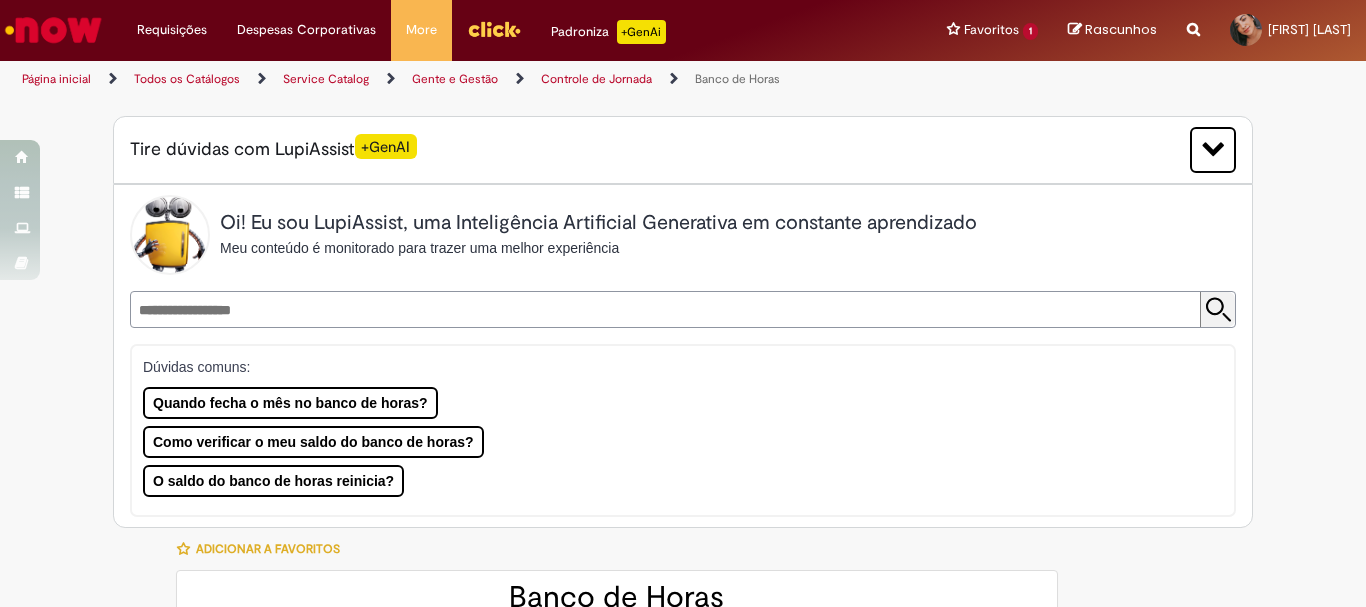 click at bounding box center (1217, 309) 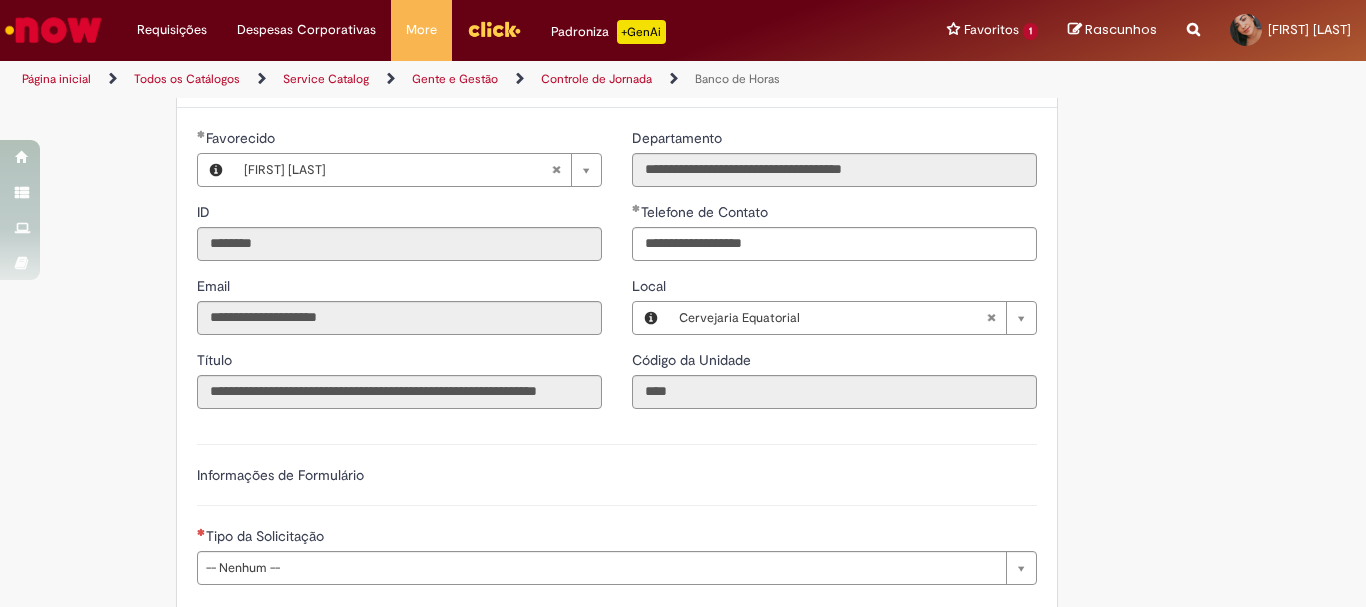 scroll, scrollTop: 1200, scrollLeft: 0, axis: vertical 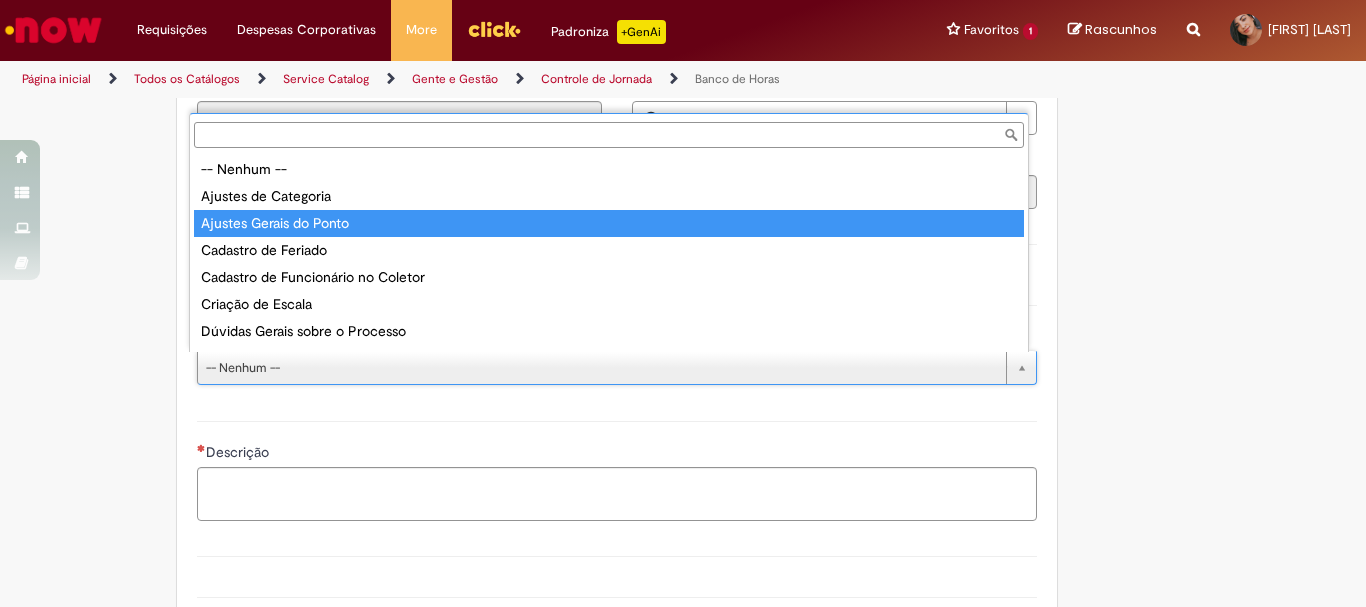 type on "**********" 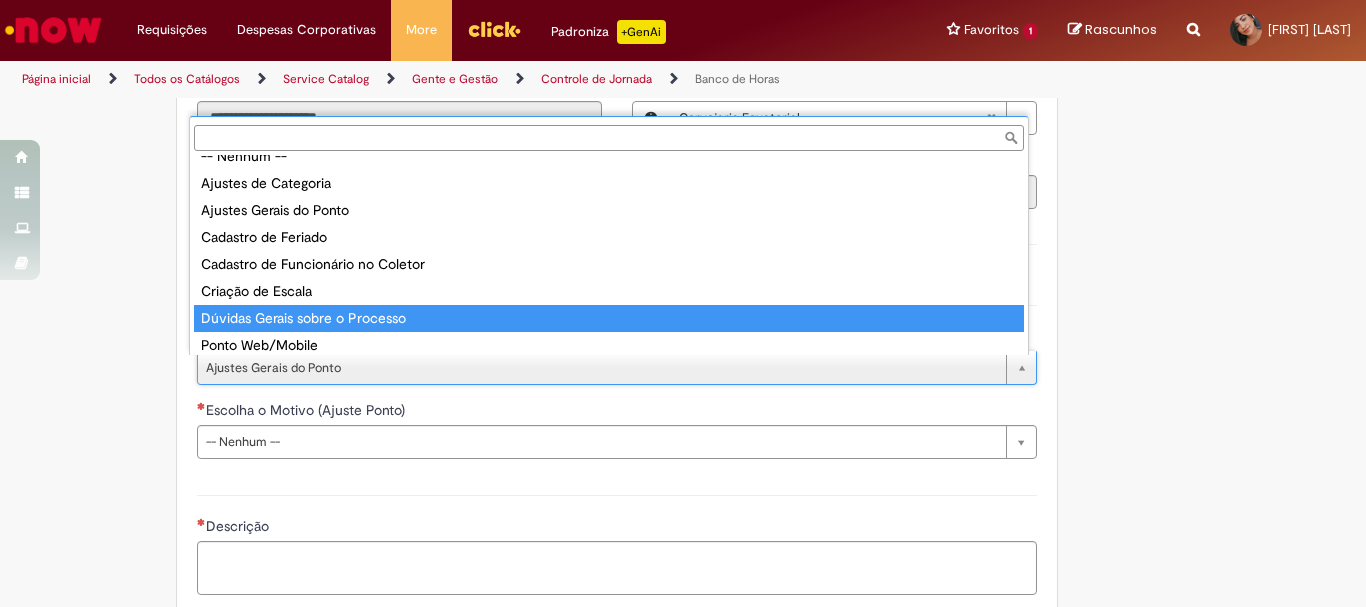 scroll, scrollTop: 24, scrollLeft: 0, axis: vertical 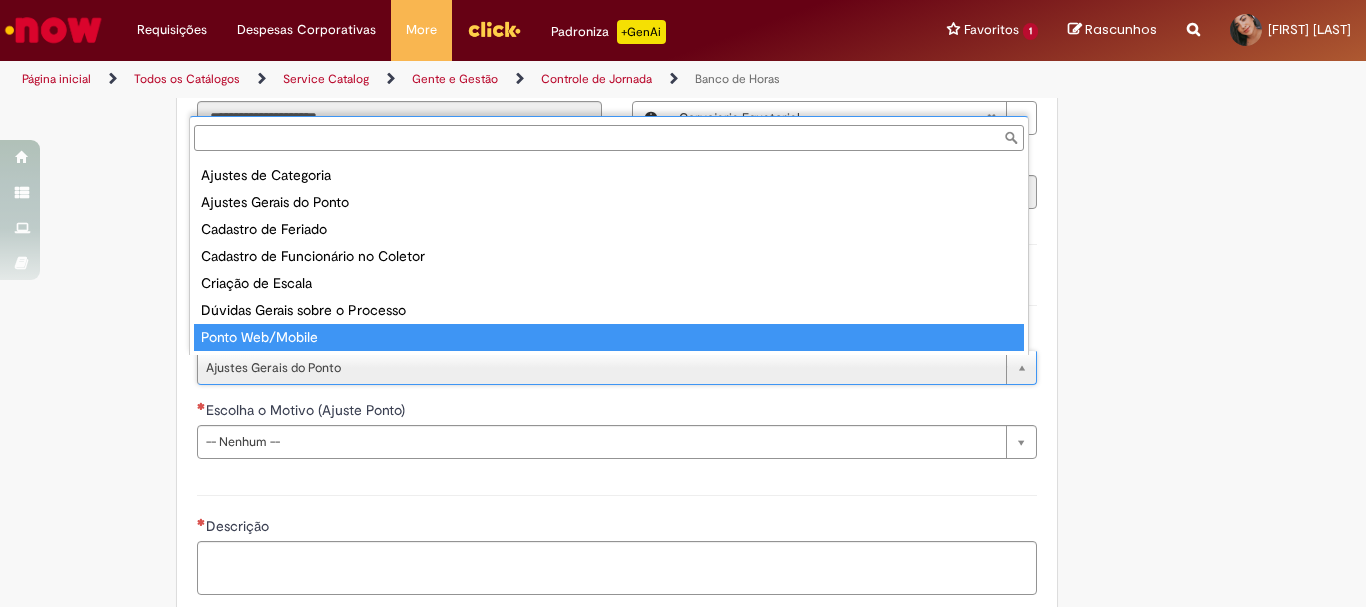 type on "**********" 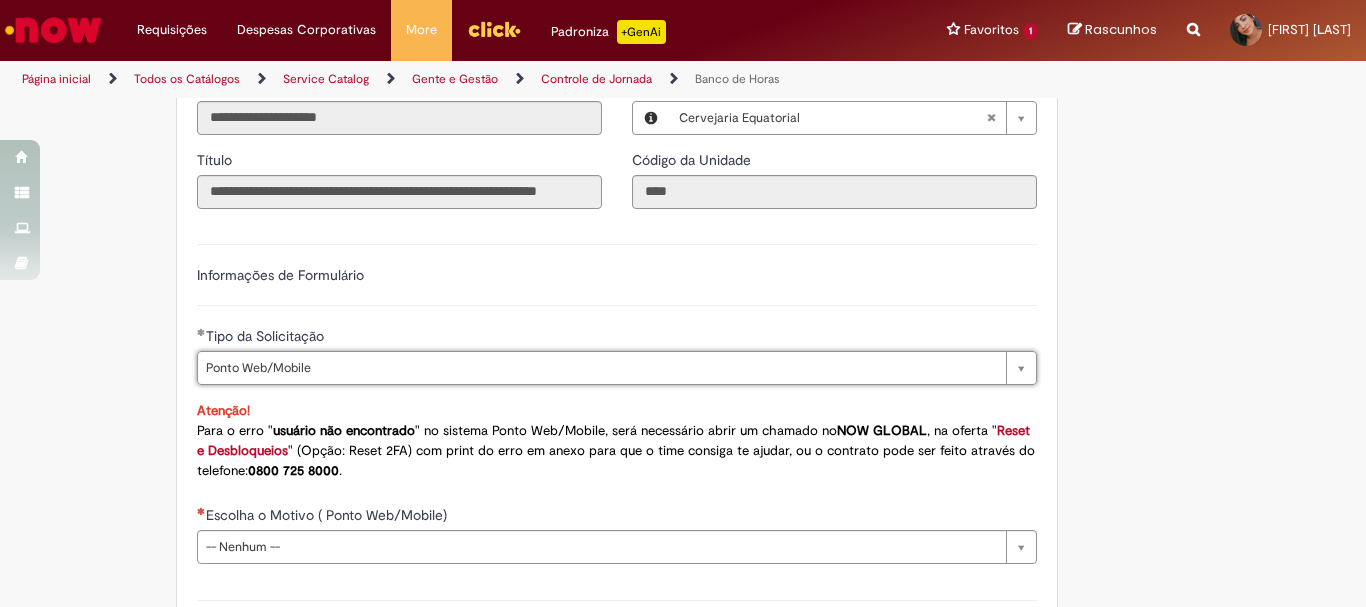 scroll, scrollTop: 0, scrollLeft: 115, axis: horizontal 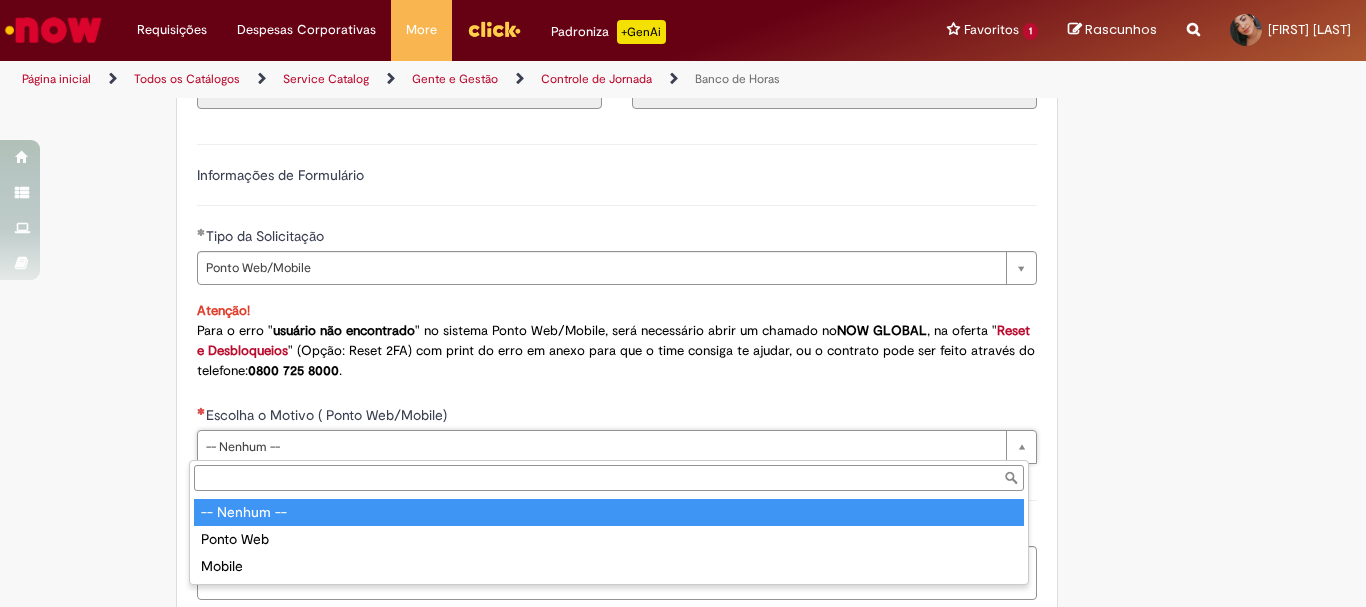 drag, startPoint x: 326, startPoint y: 439, endPoint x: 327, endPoint y: 399, distance: 40.012497 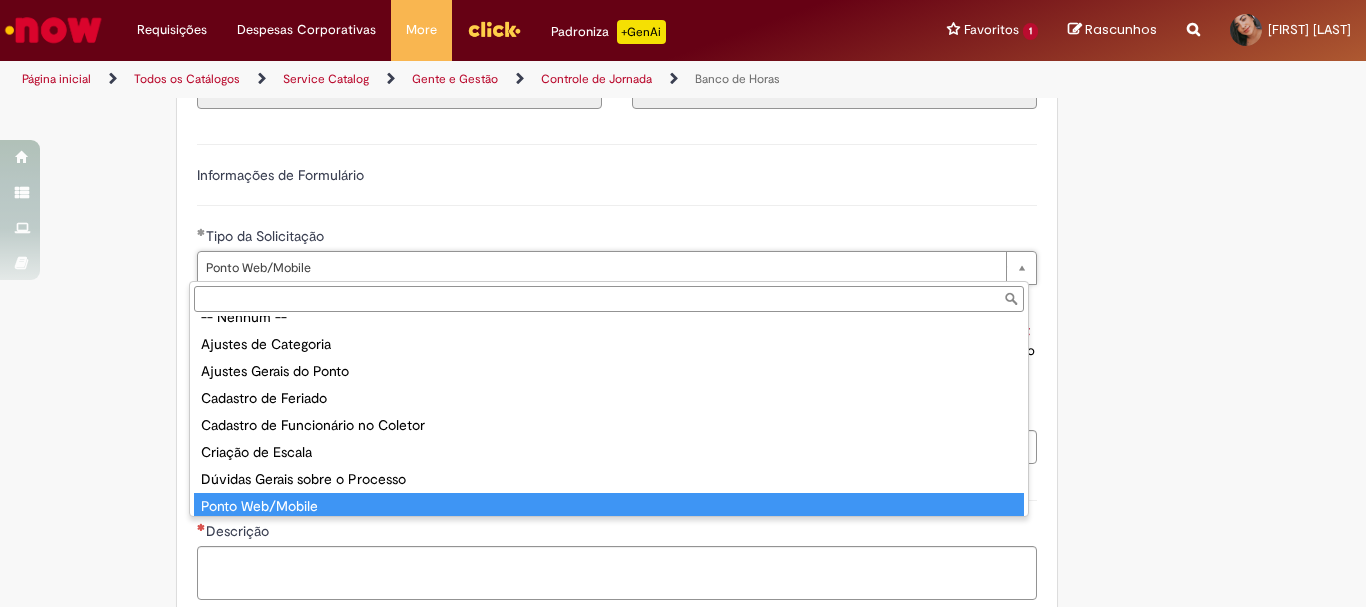 scroll, scrollTop: 0, scrollLeft: 0, axis: both 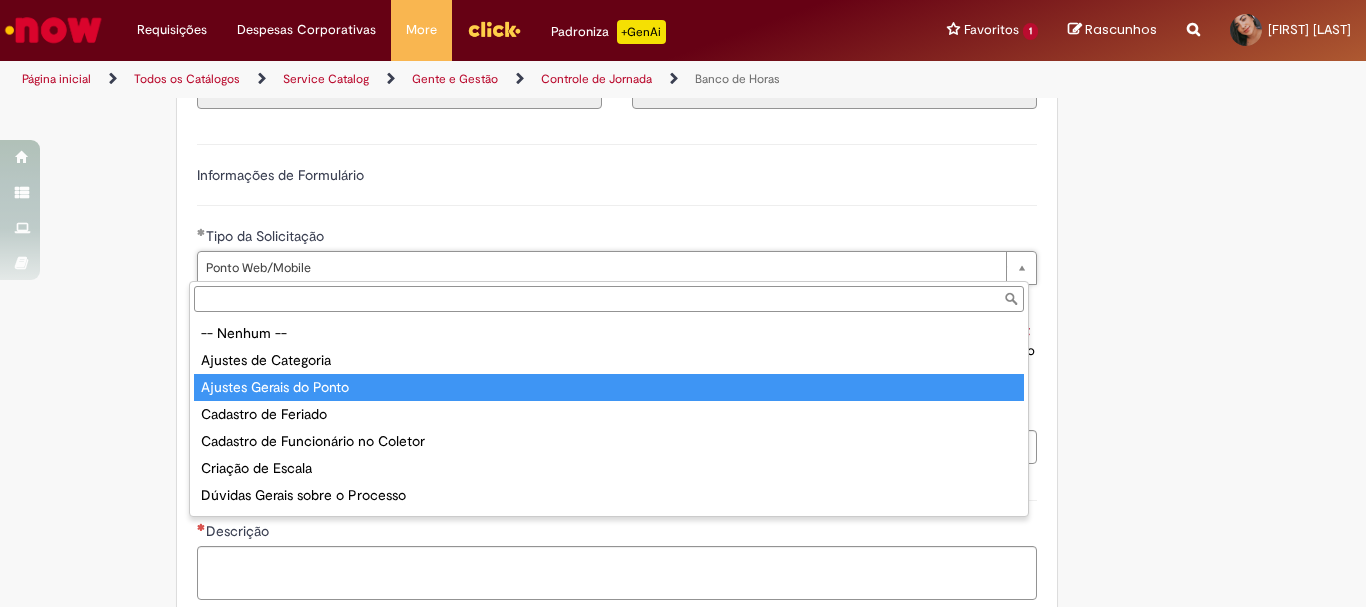 type on "**********" 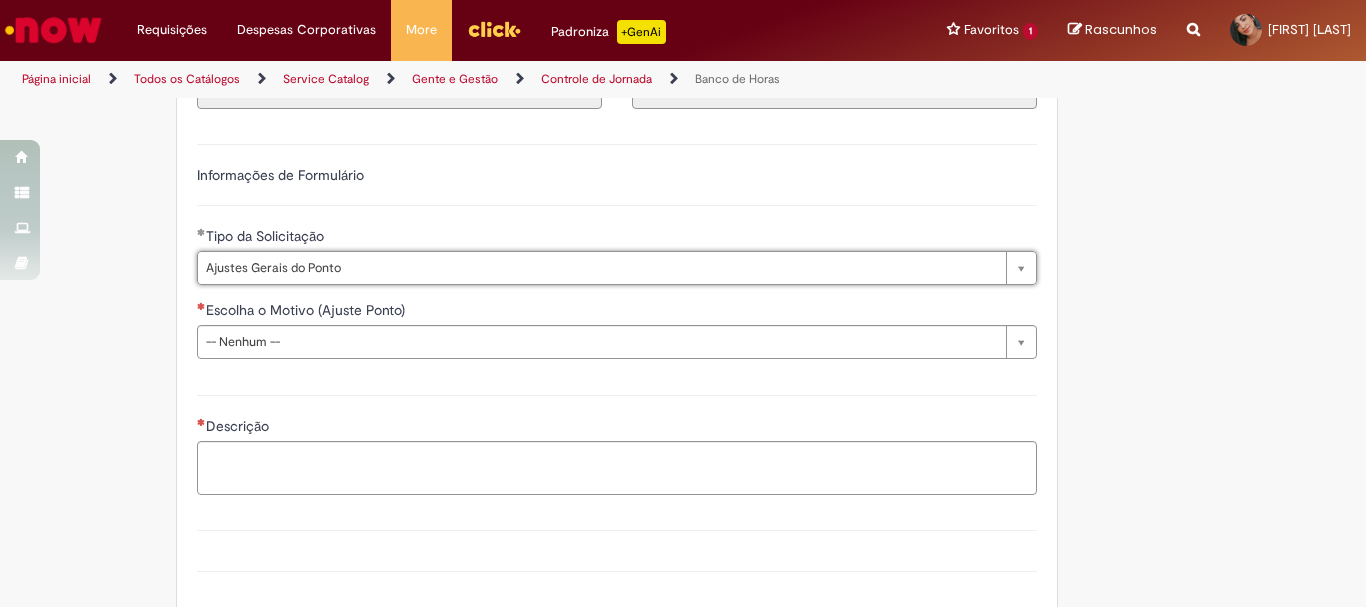 scroll, scrollTop: 0, scrollLeft: 0, axis: both 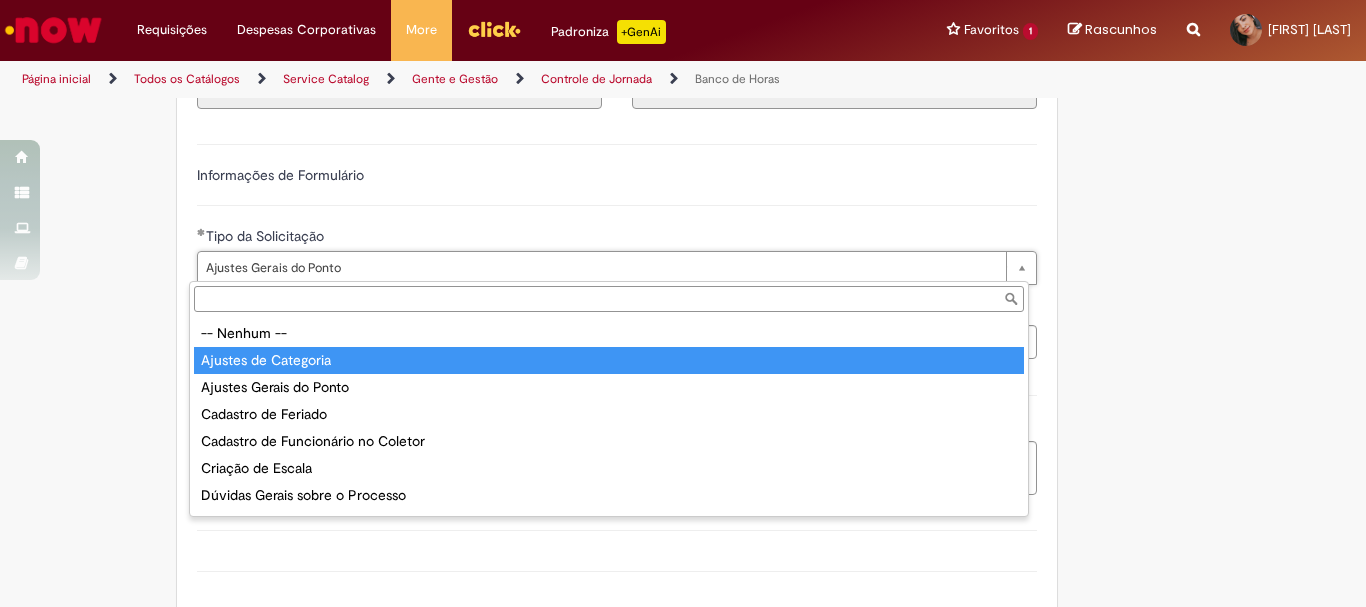 type on "**********" 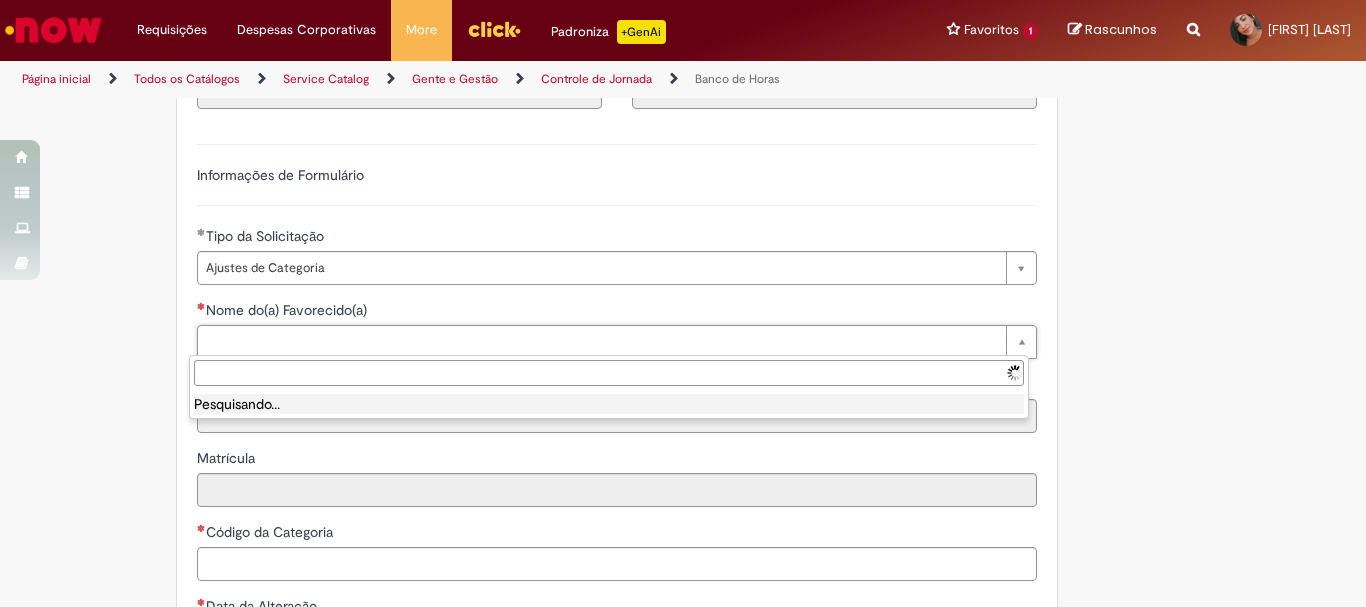 scroll, scrollTop: 0, scrollLeft: 0, axis: both 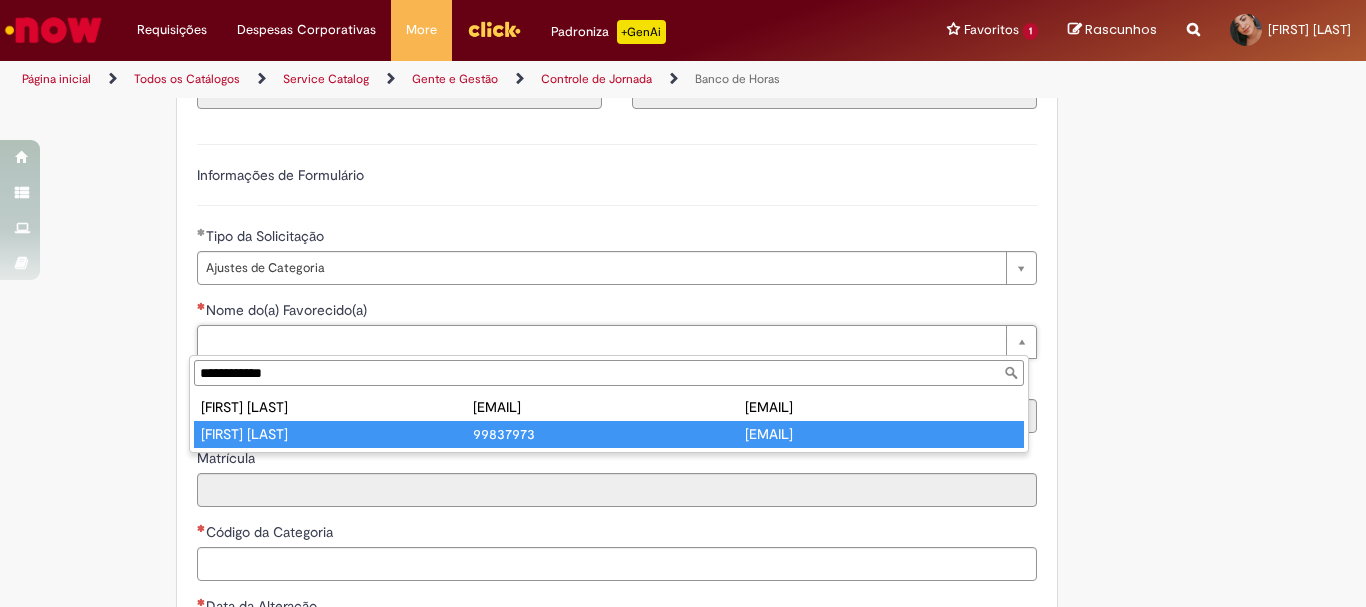 type on "**********" 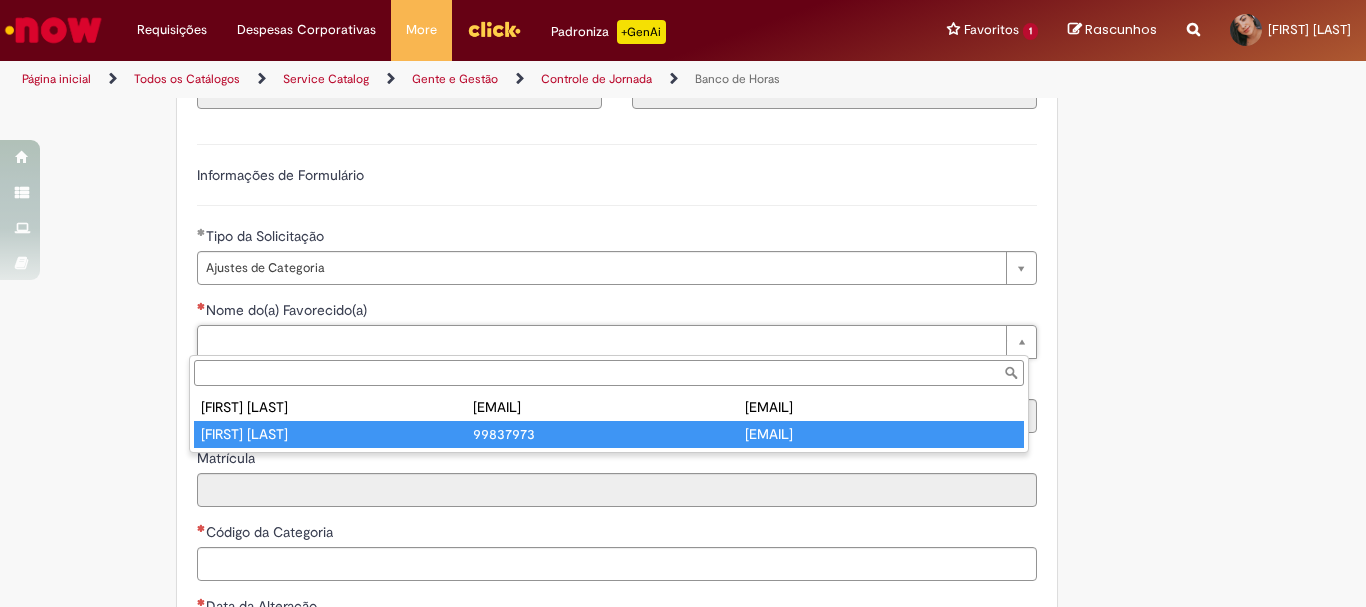 type on "********" 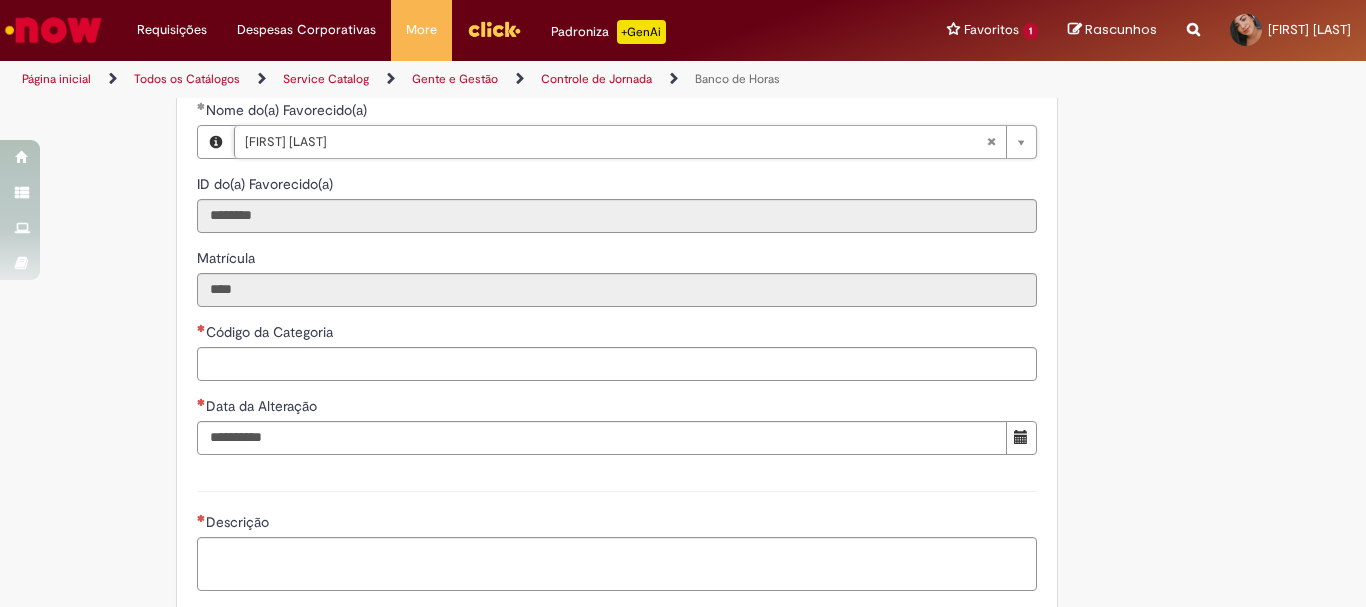 scroll, scrollTop: 1600, scrollLeft: 0, axis: vertical 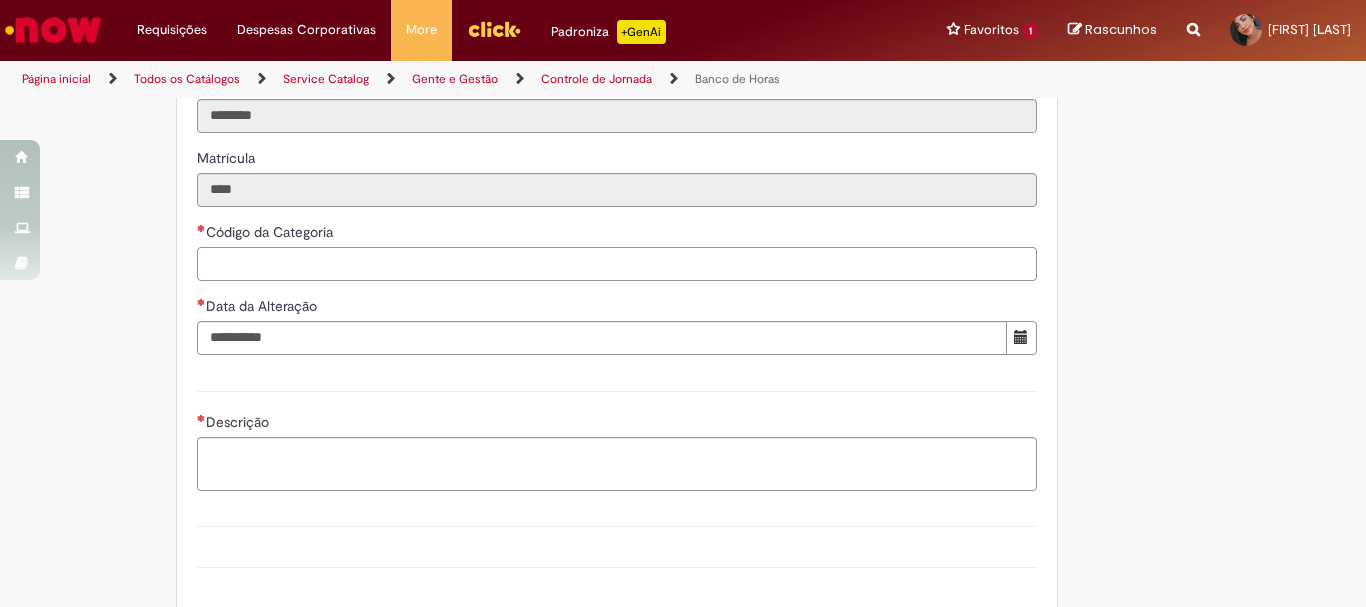 click on "Código da Categoria" at bounding box center [617, 264] 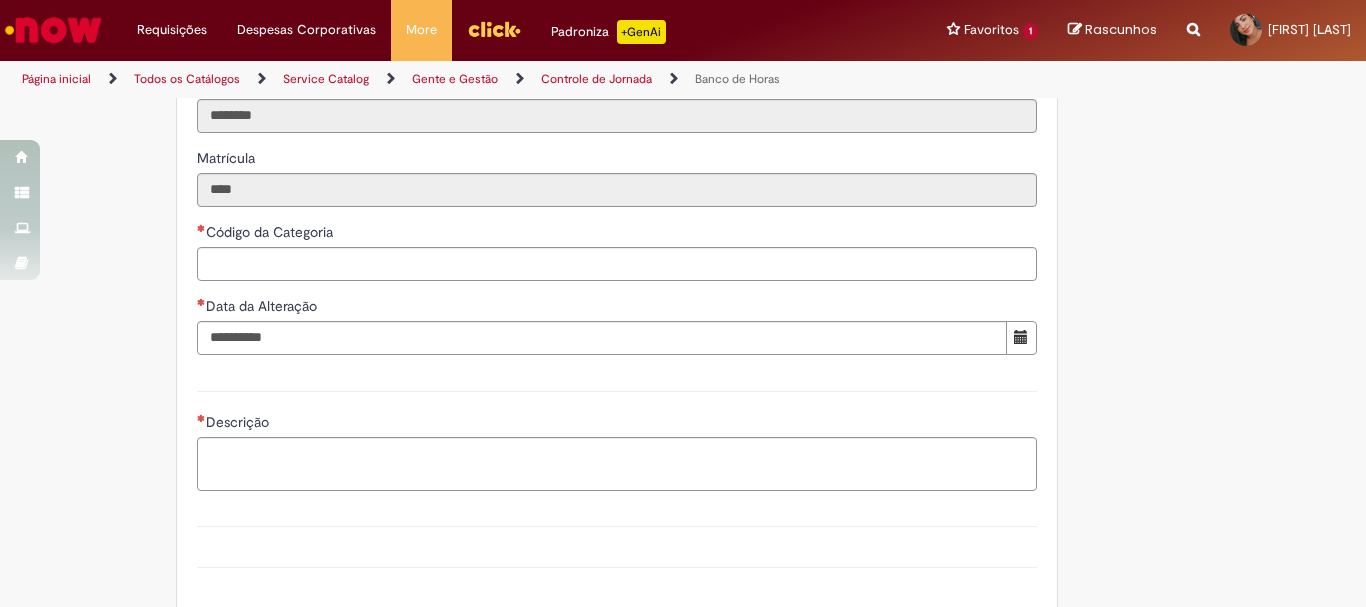 click on "Descrição" at bounding box center (617, 438) 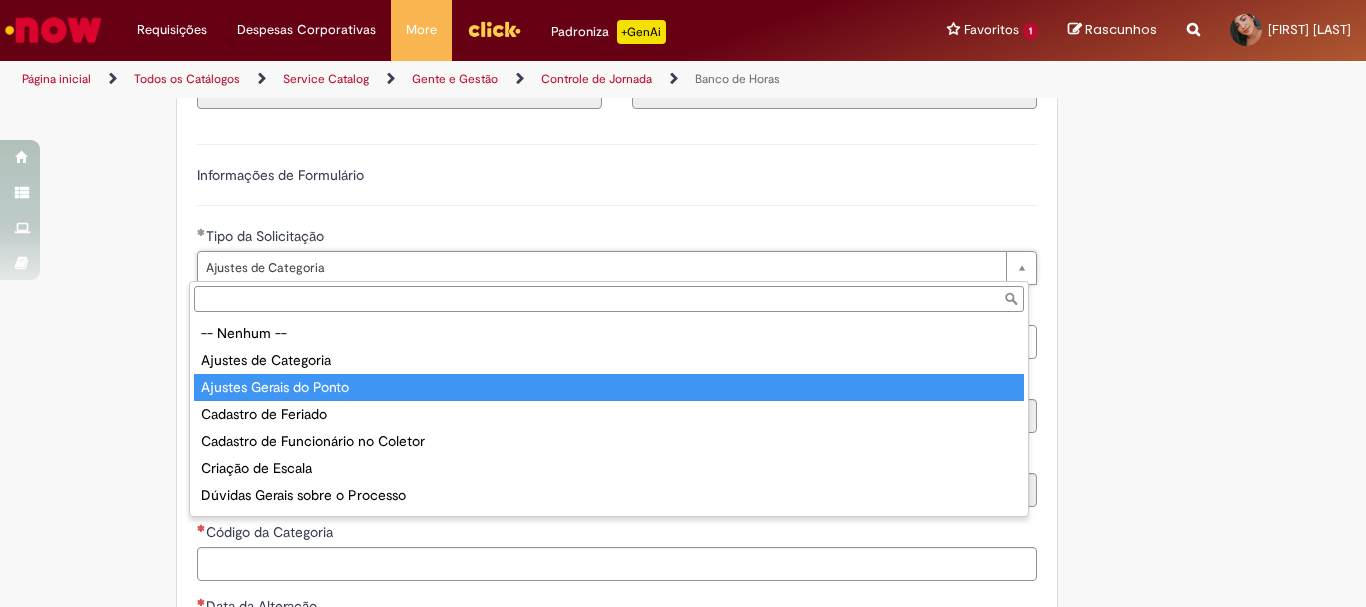 type on "**********" 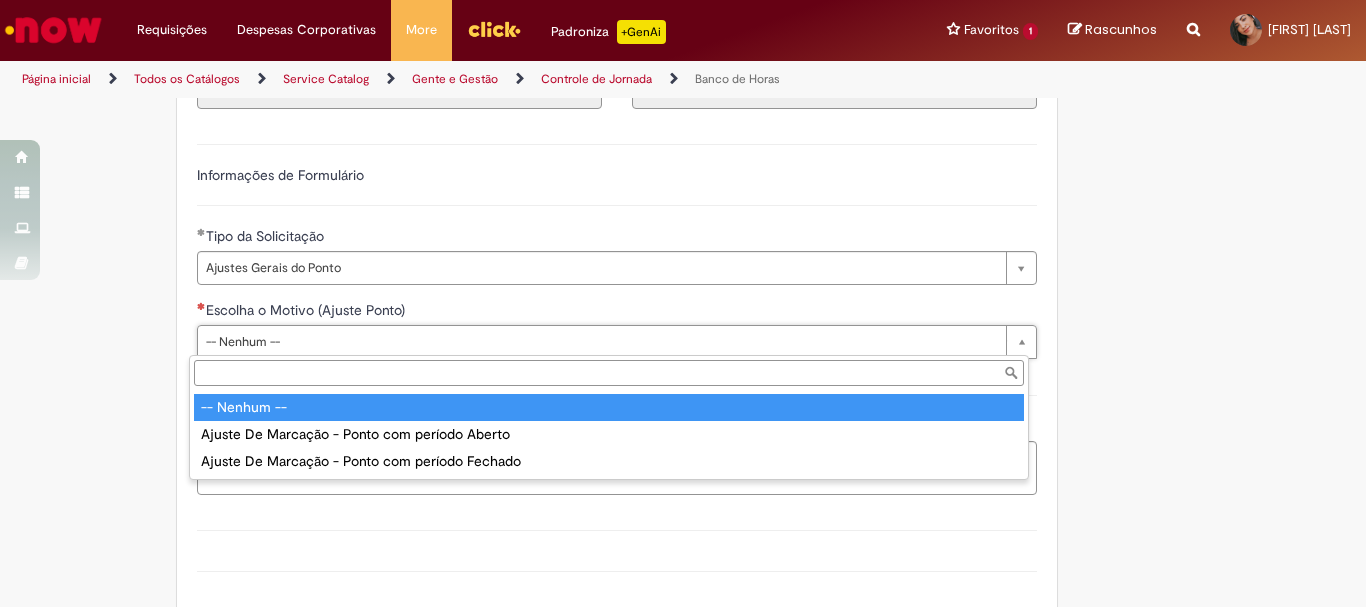 scroll, scrollTop: 0, scrollLeft: 0, axis: both 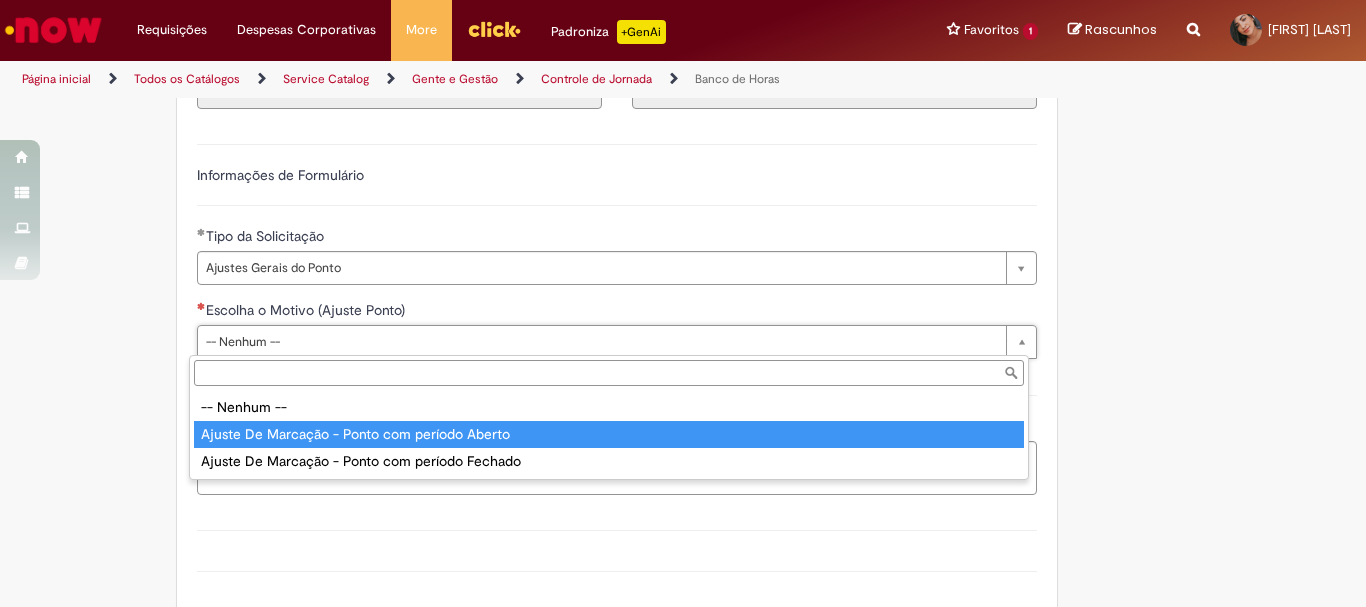 type on "**********" 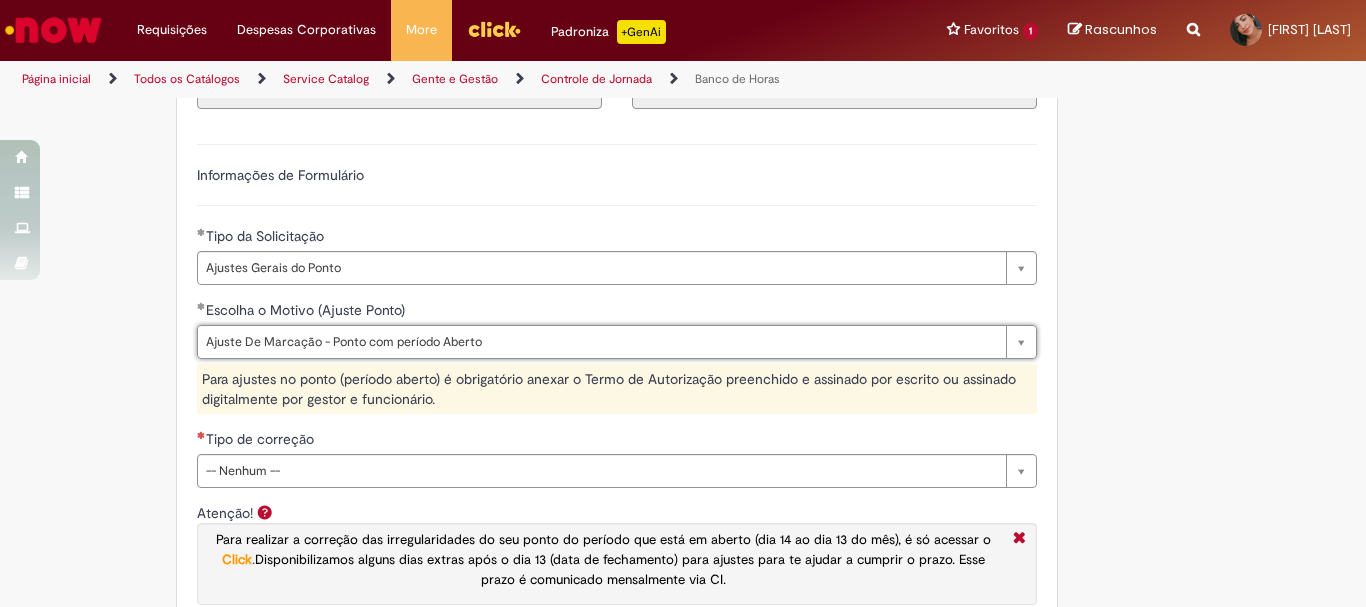 scroll, scrollTop: 1500, scrollLeft: 0, axis: vertical 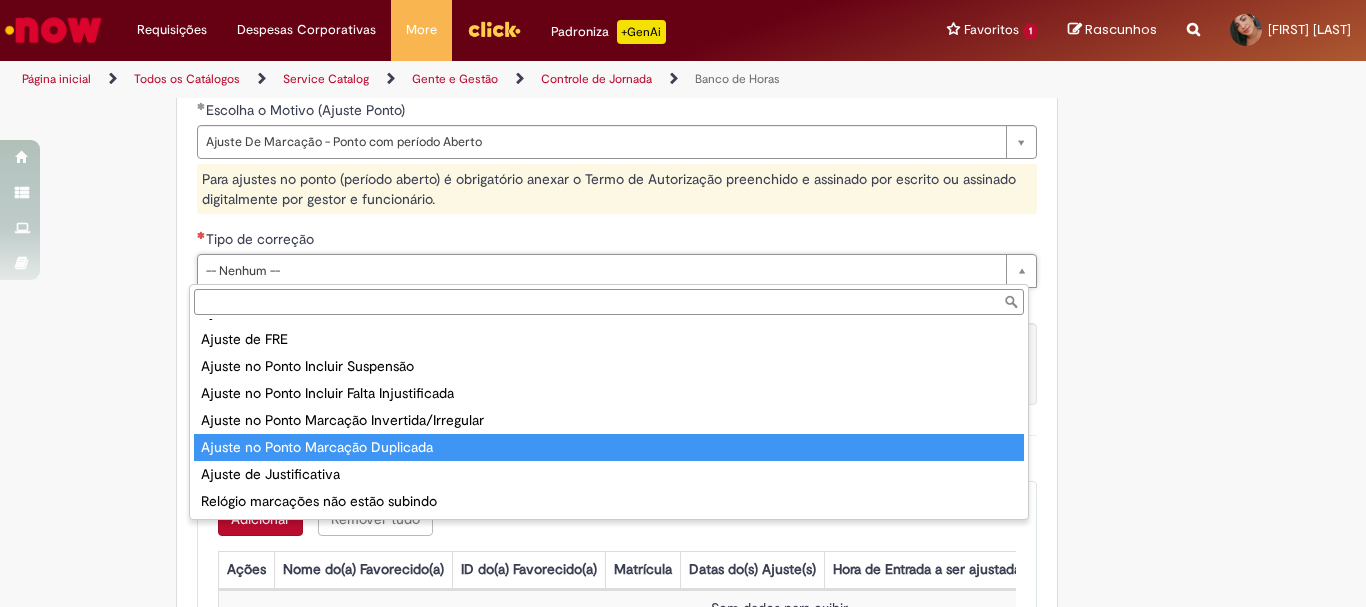 type on "**********" 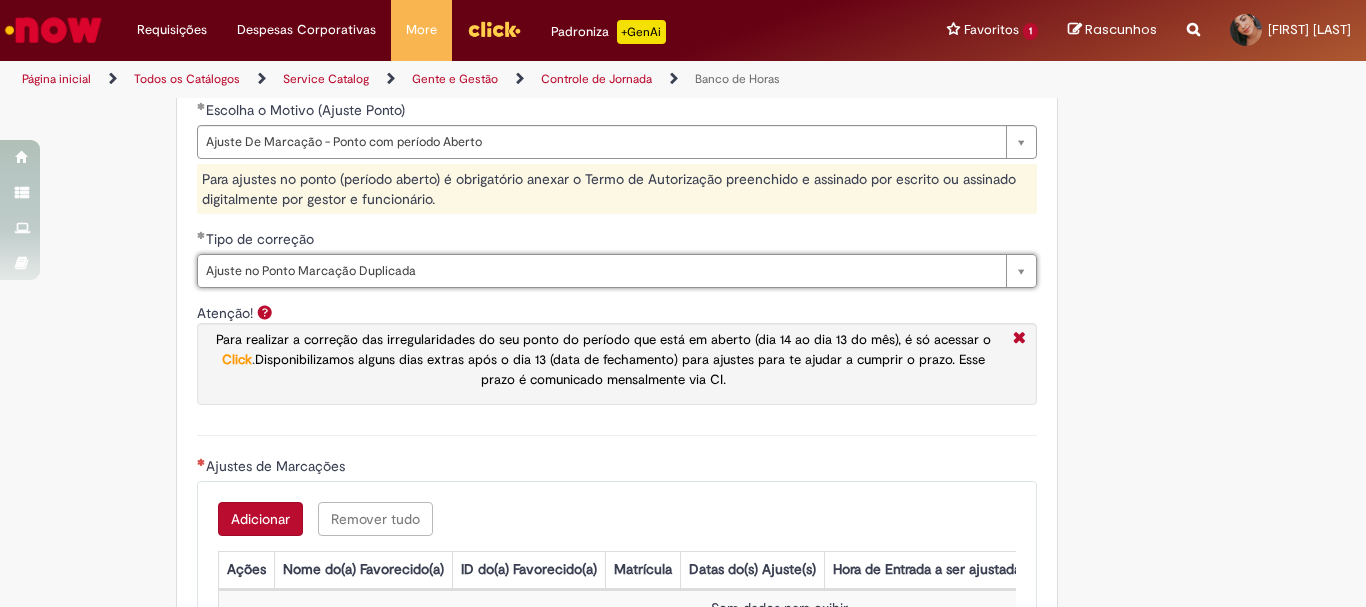 scroll, scrollTop: 1700, scrollLeft: 0, axis: vertical 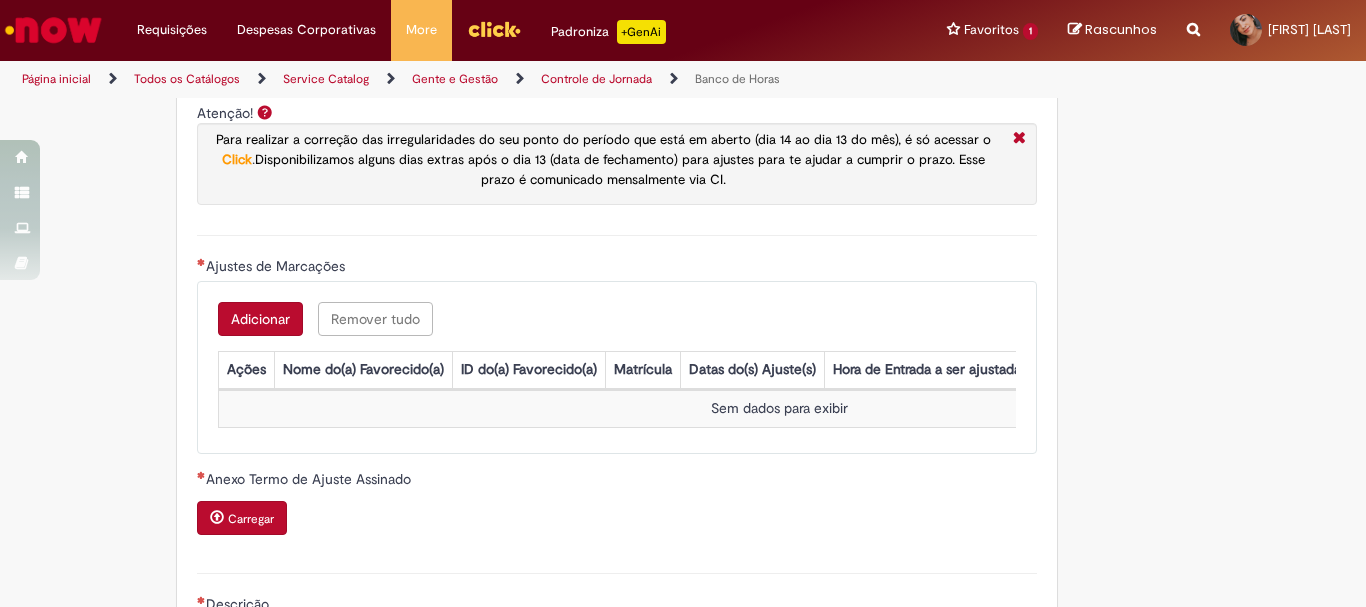 click on "Adicionar" at bounding box center [260, 319] 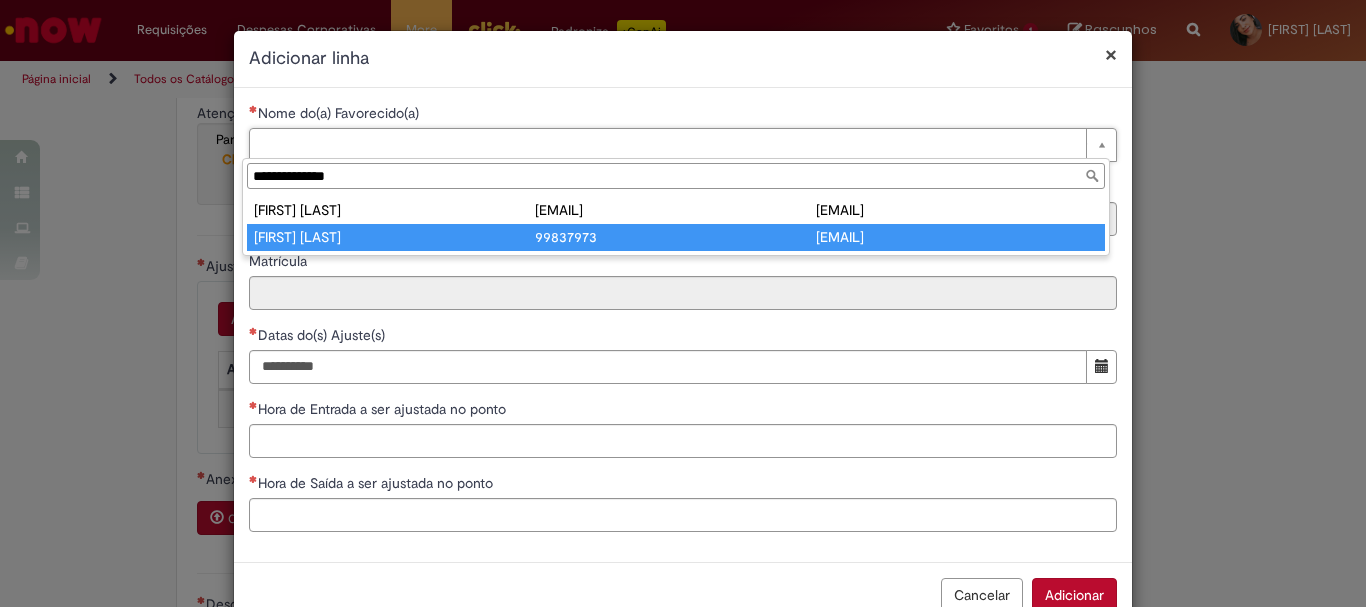 type on "**********" 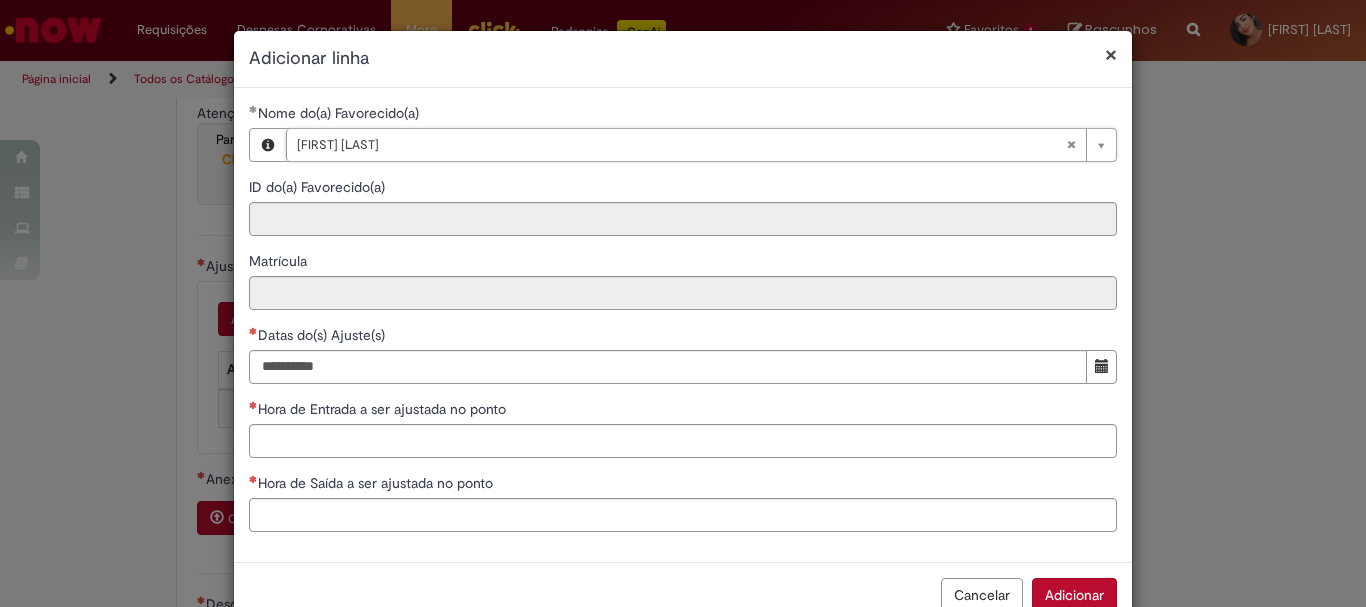 type on "********" 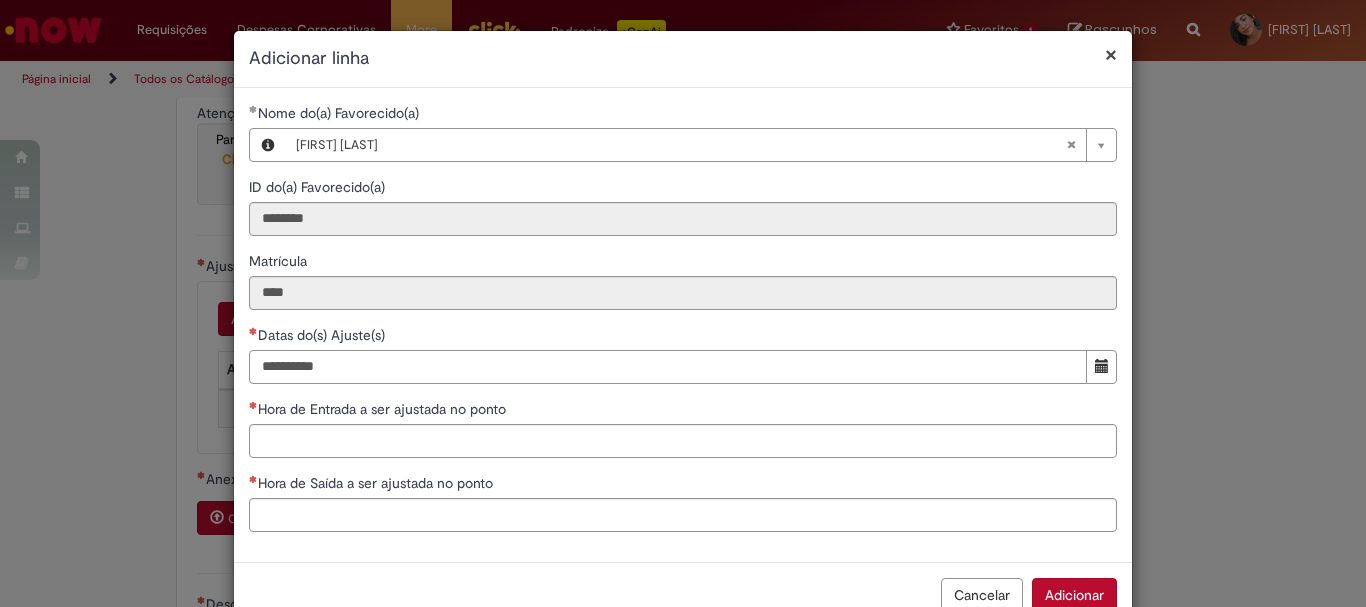 click on "Datas do(s) Ajuste(s)" at bounding box center [668, 367] 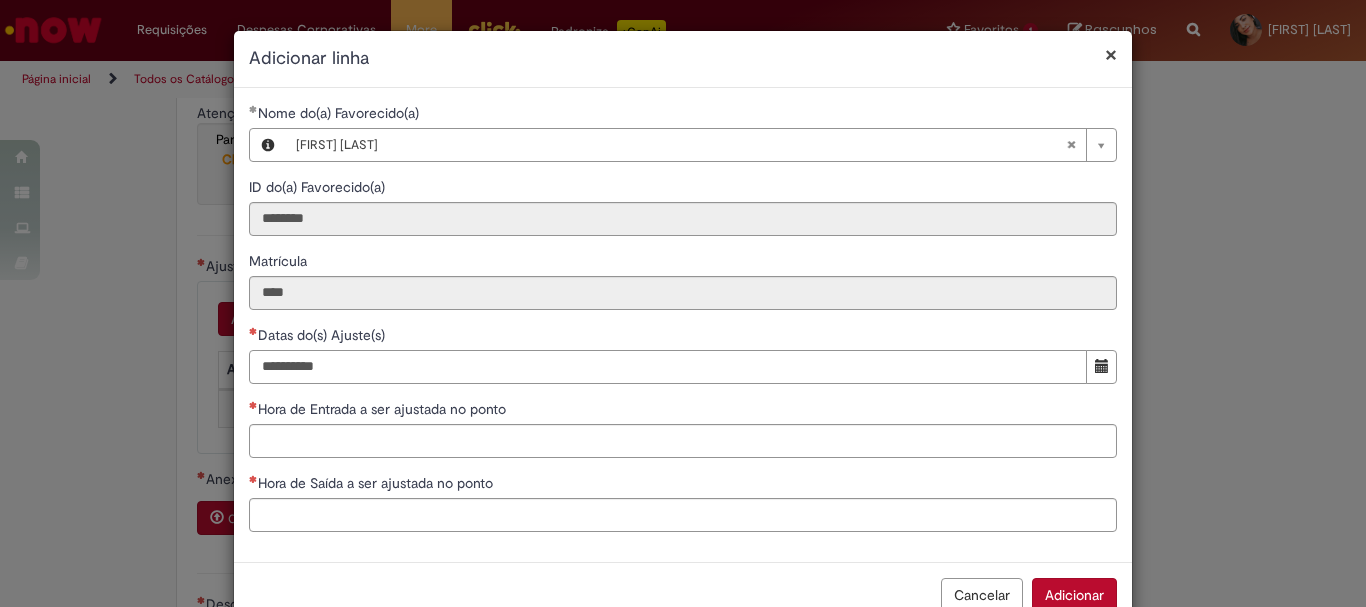 type on "**********" 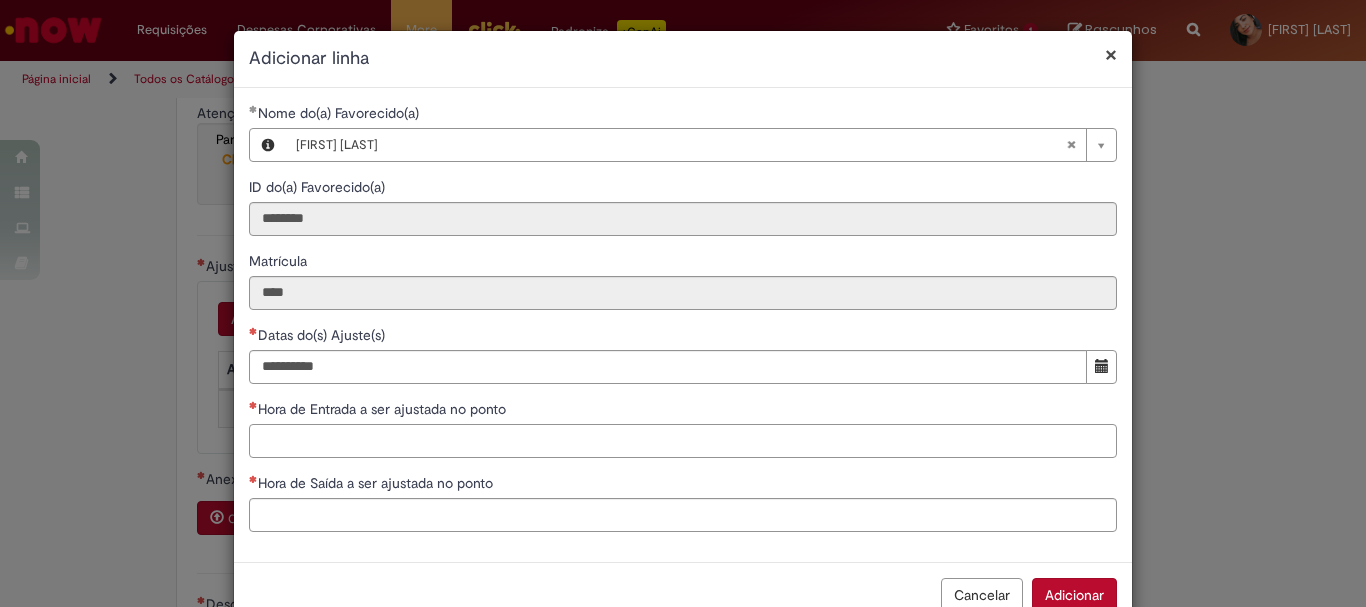 click on "Hora de Entrada a ser ajustada no ponto" at bounding box center (683, 441) 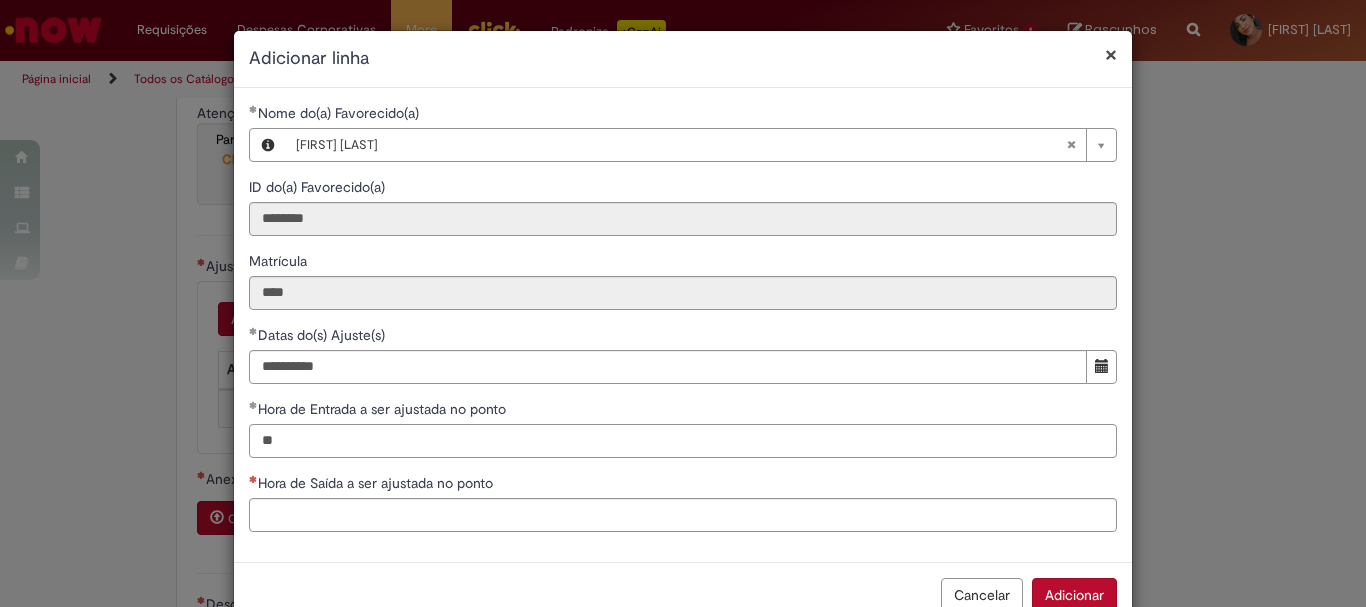 type on "*" 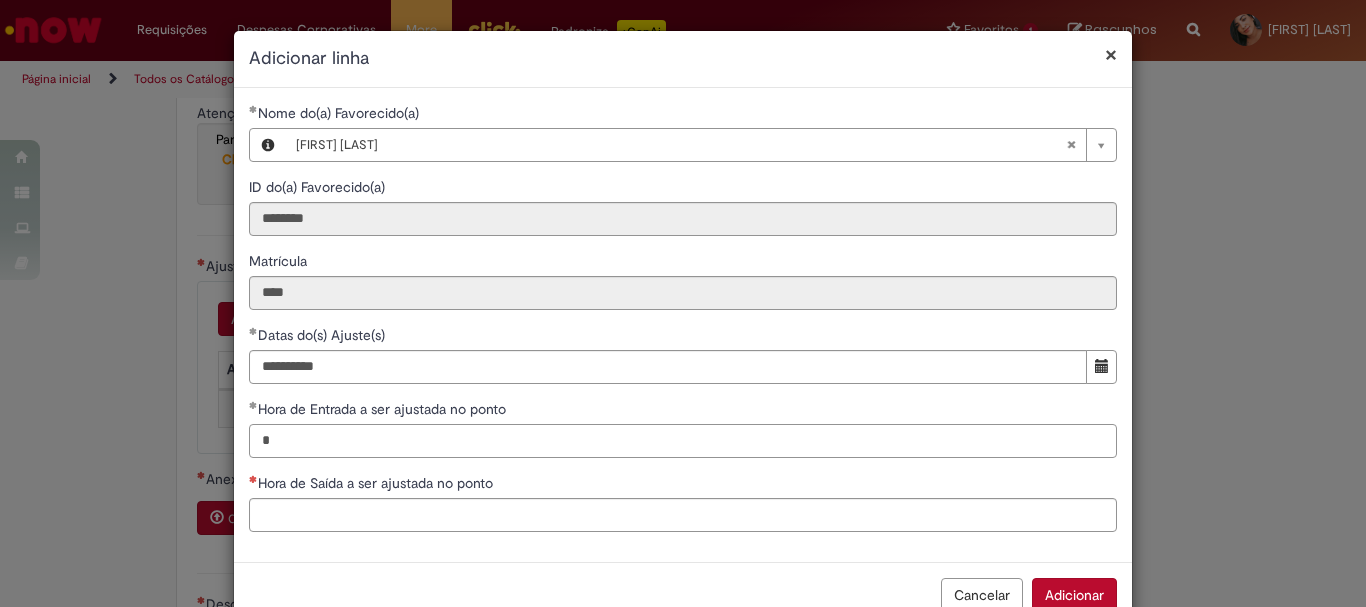 type 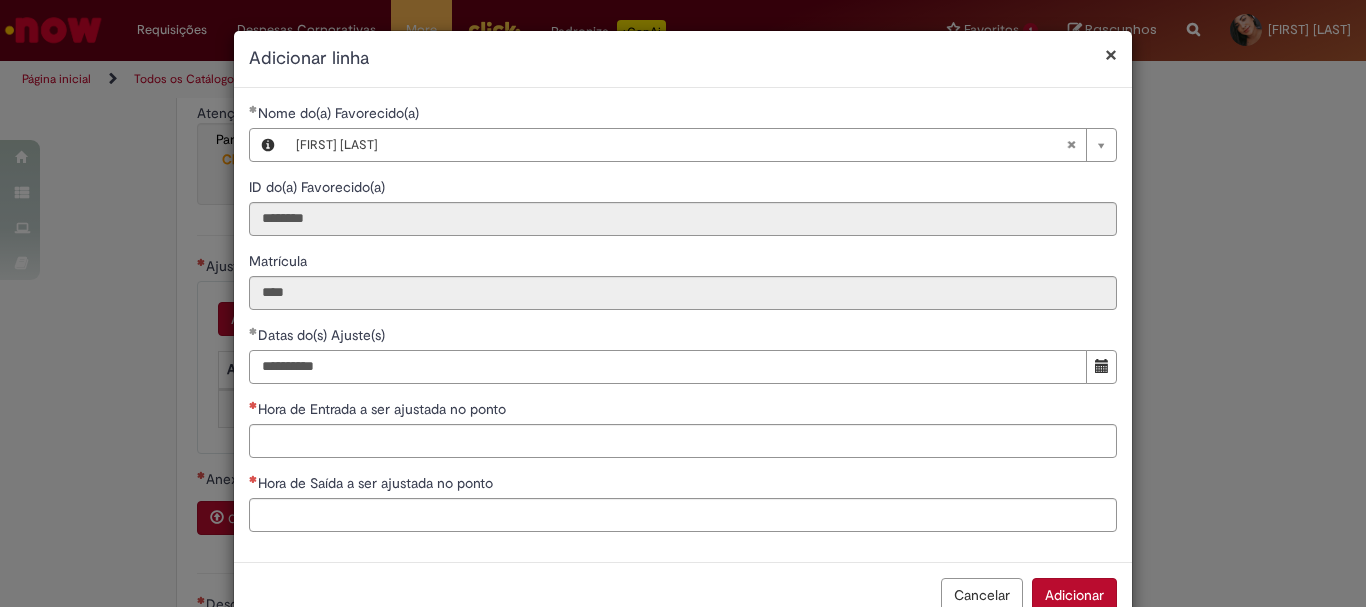 click on "**********" at bounding box center [668, 367] 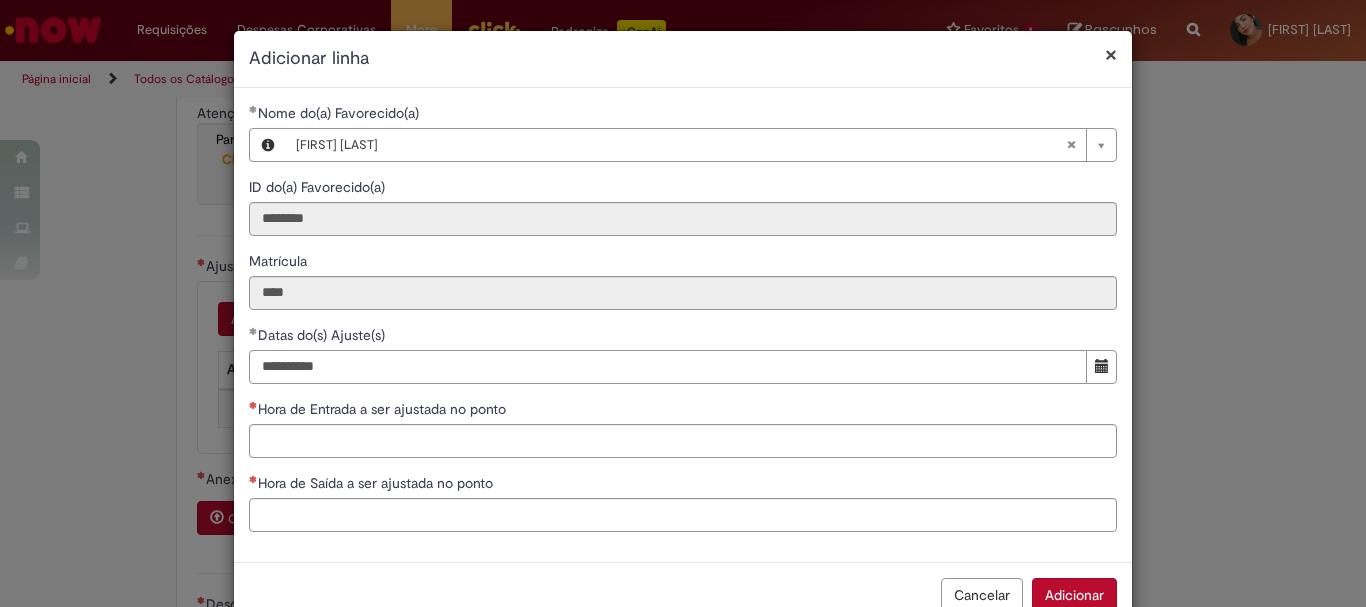 drag, startPoint x: 557, startPoint y: 369, endPoint x: 241, endPoint y: 361, distance: 316.10126 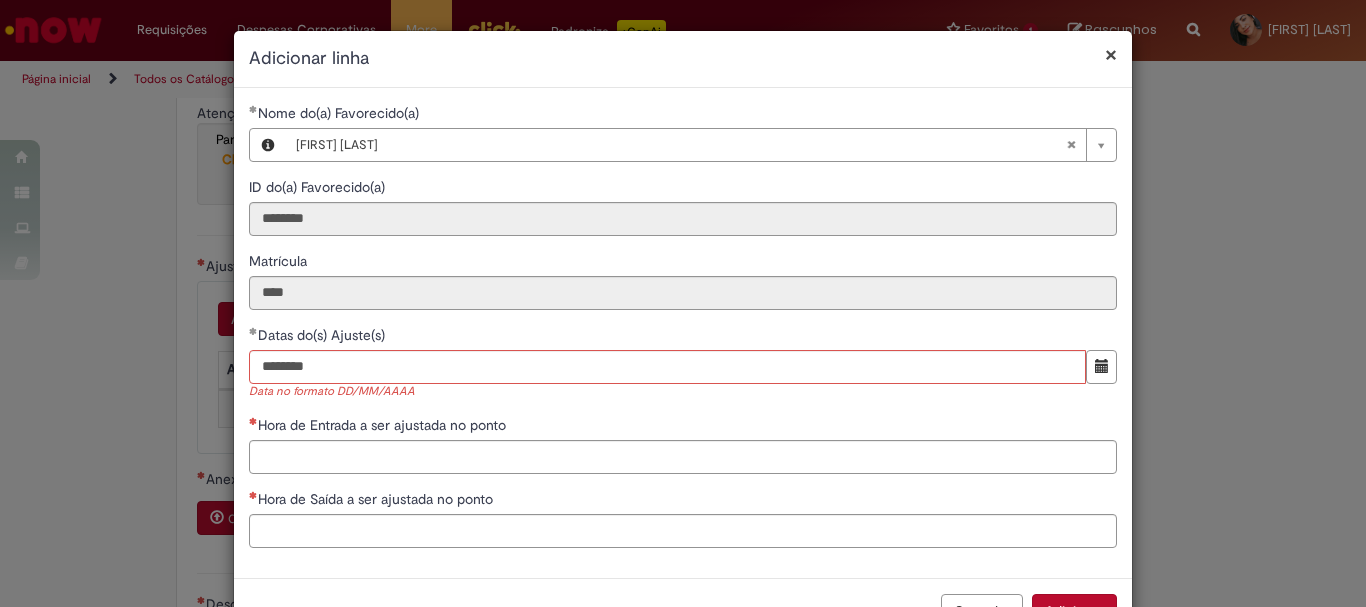 click on "**********" at bounding box center (683, 333) 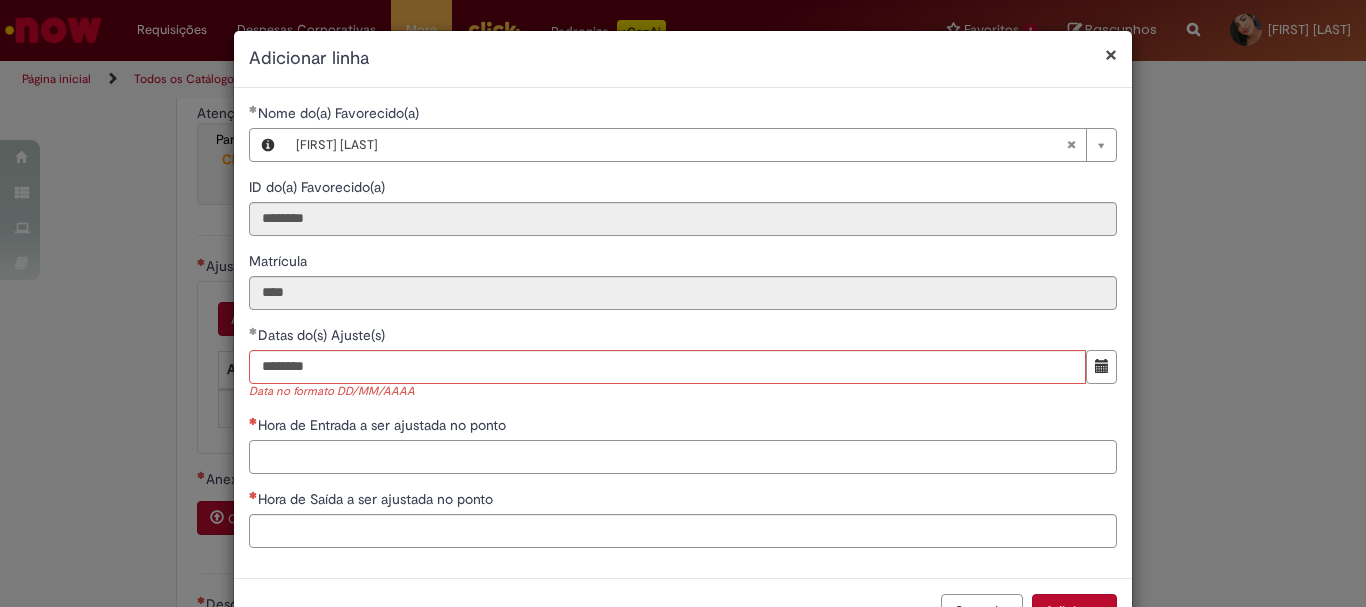 click on "Hora de Entrada a ser ajustada no ponto" at bounding box center (683, 457) 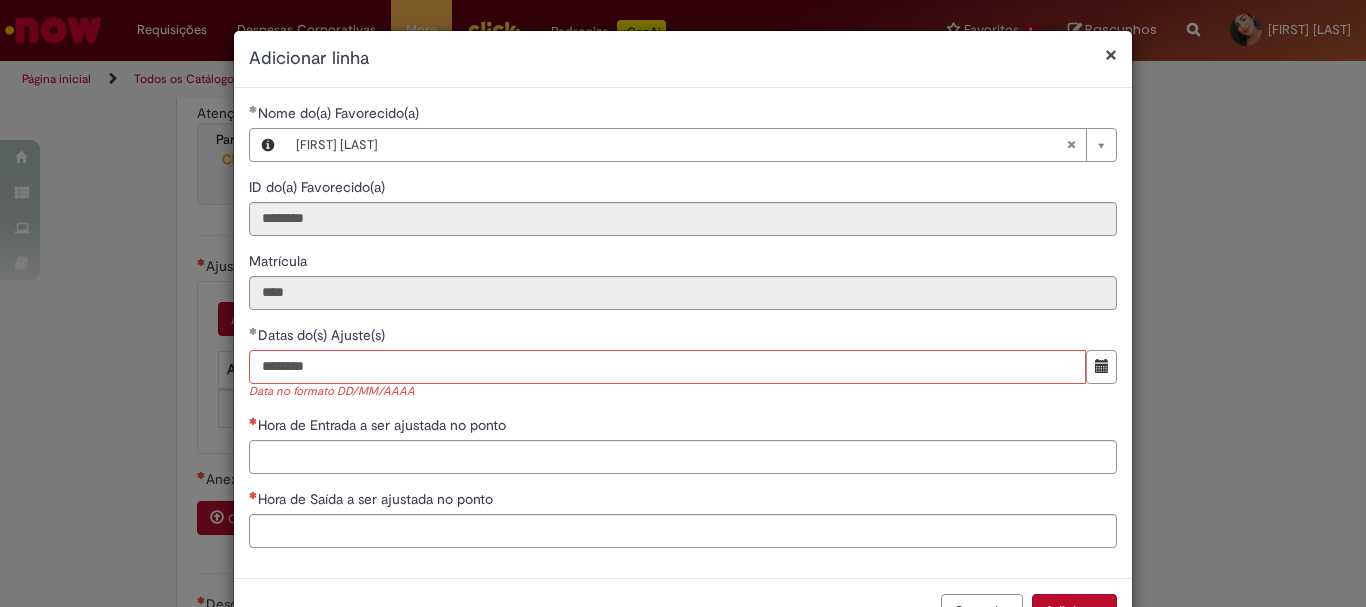 click on "********" at bounding box center (667, 367) 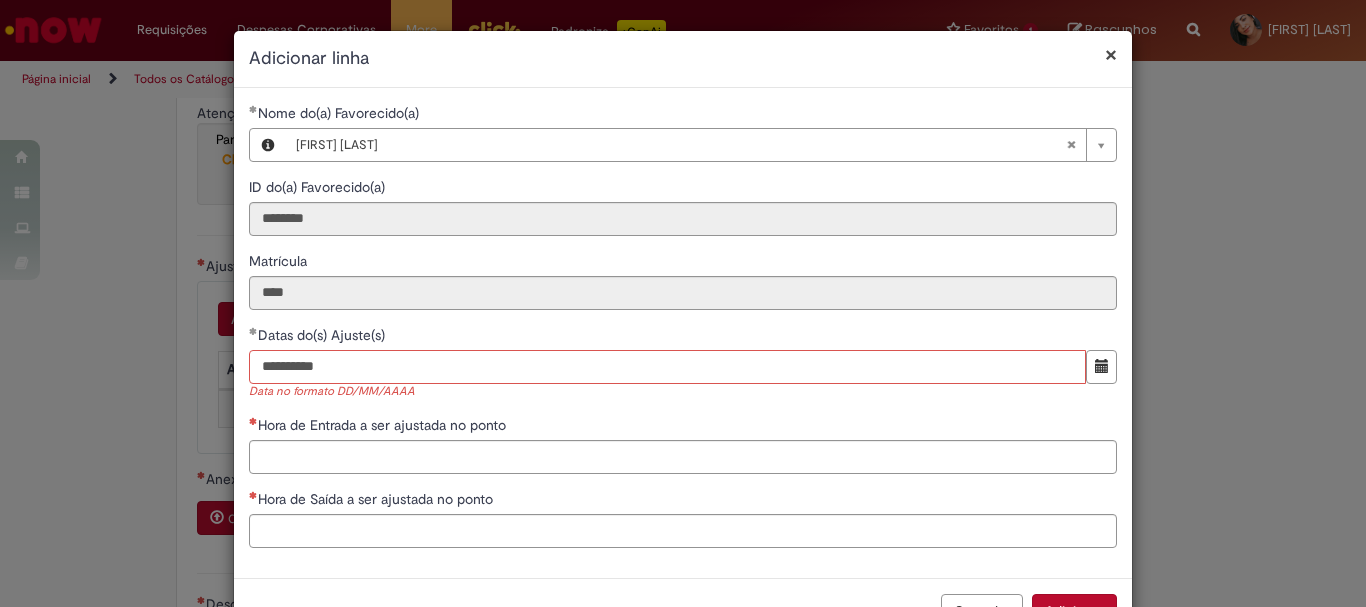 type on "**********" 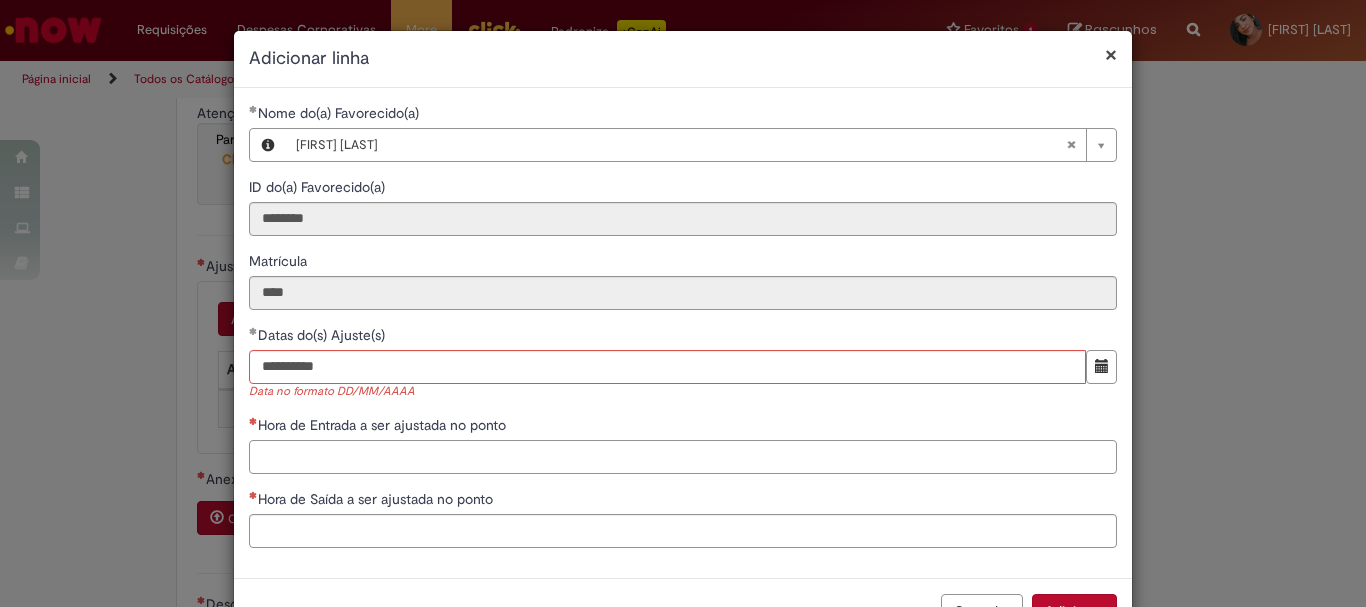 click on "Hora de Entrada a ser ajustada no ponto" at bounding box center (683, 457) 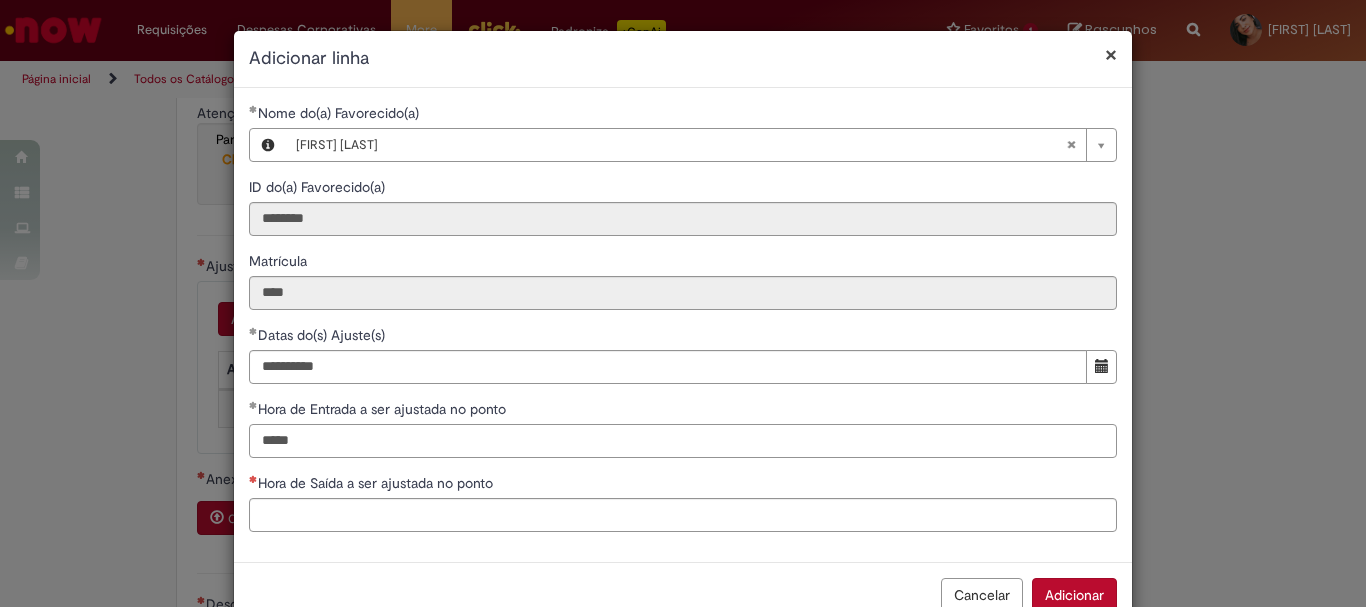 type on "*****" 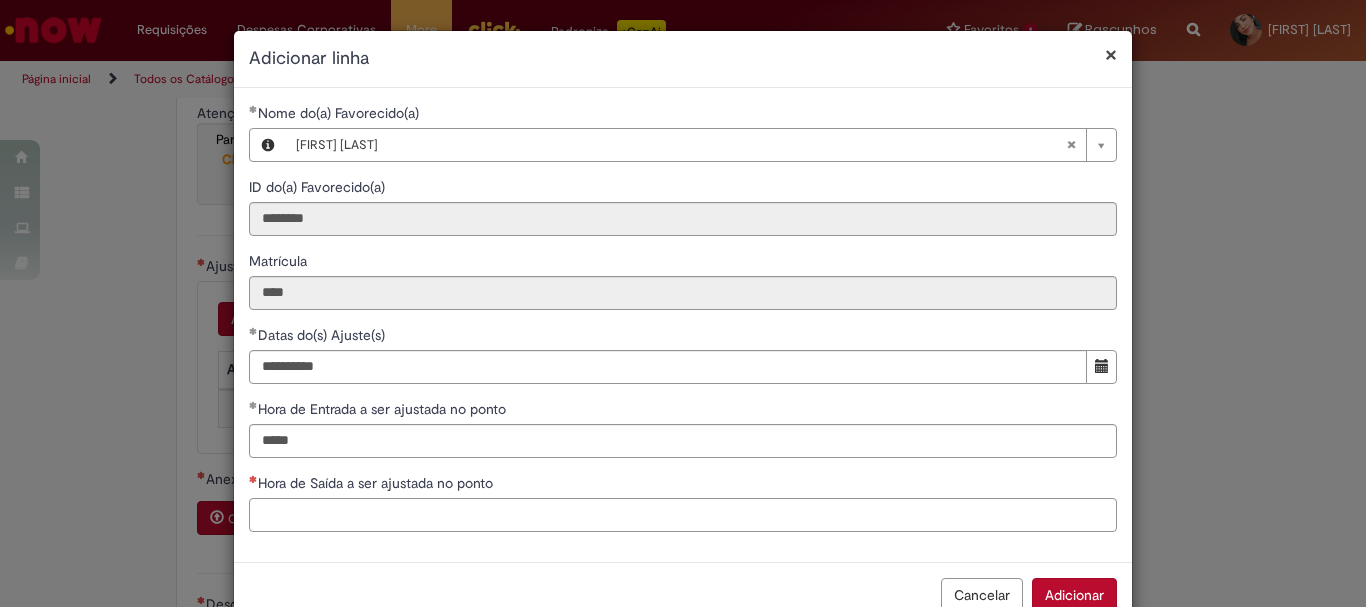 click on "Hora de Saída a ser ajustada no ponto" at bounding box center [683, 515] 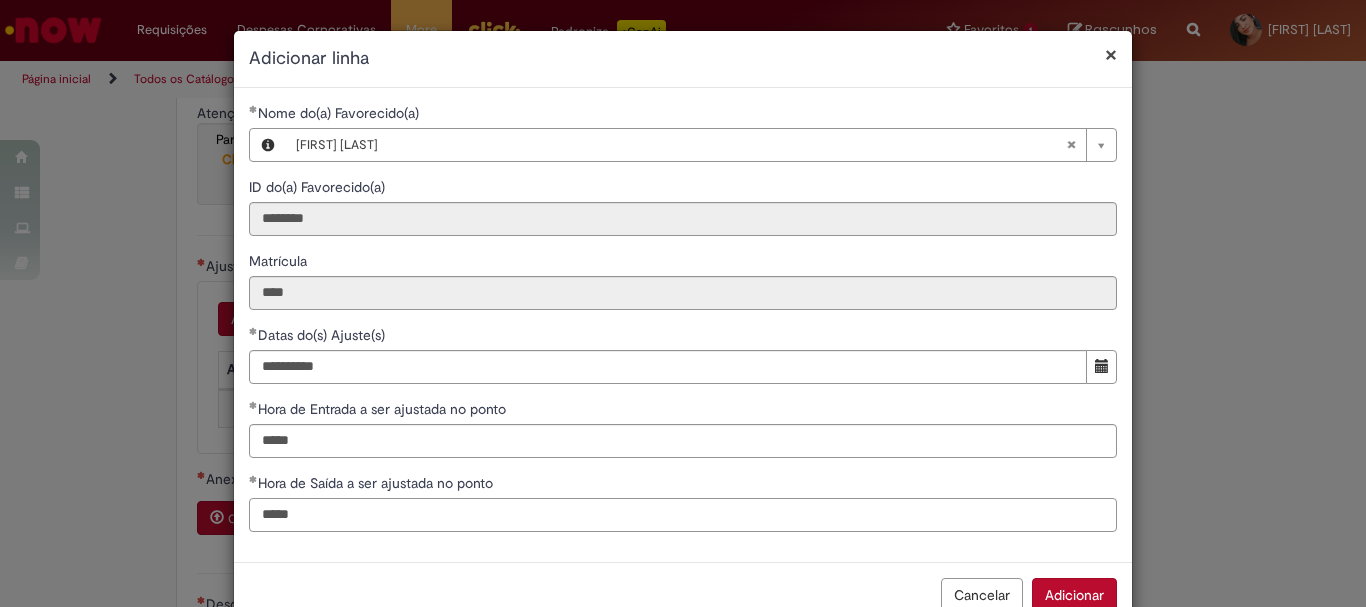 scroll, scrollTop: 51, scrollLeft: 0, axis: vertical 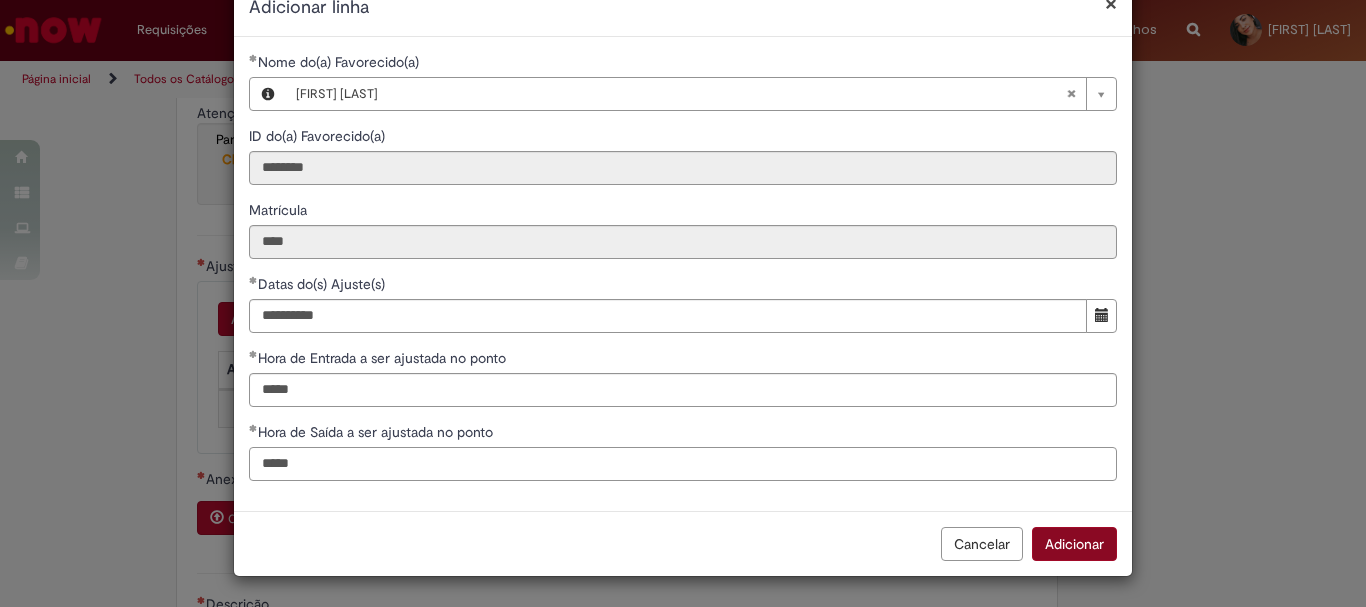 type on "*****" 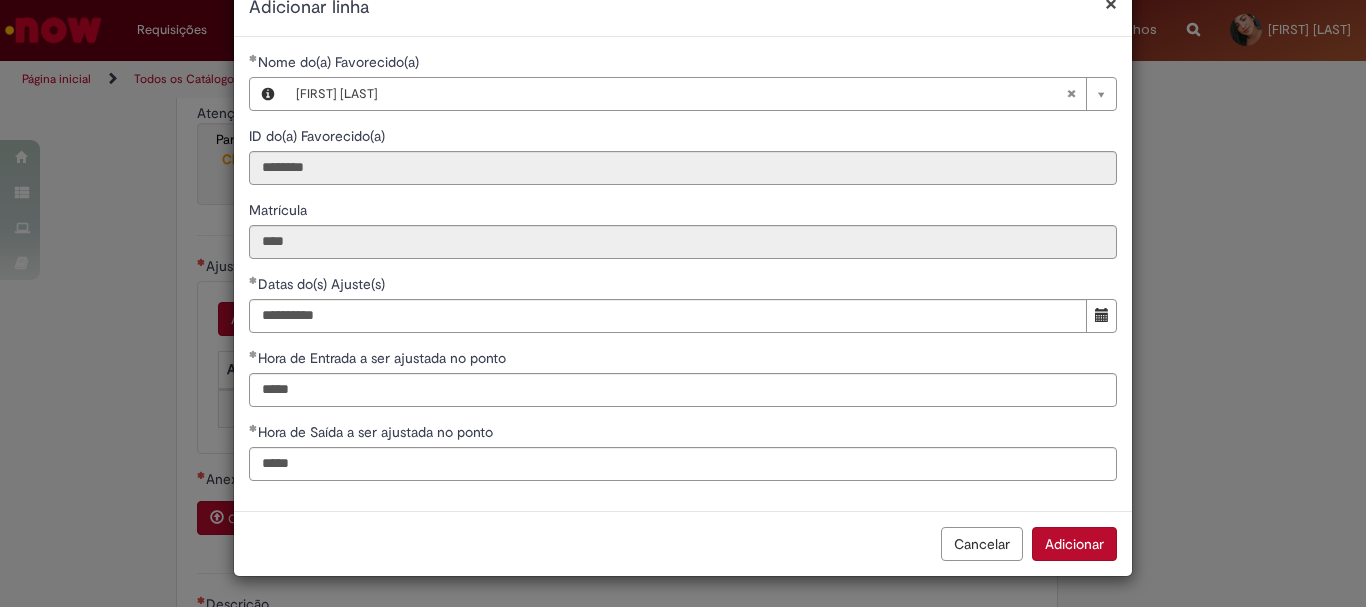 click on "Adicionar" at bounding box center (1074, 544) 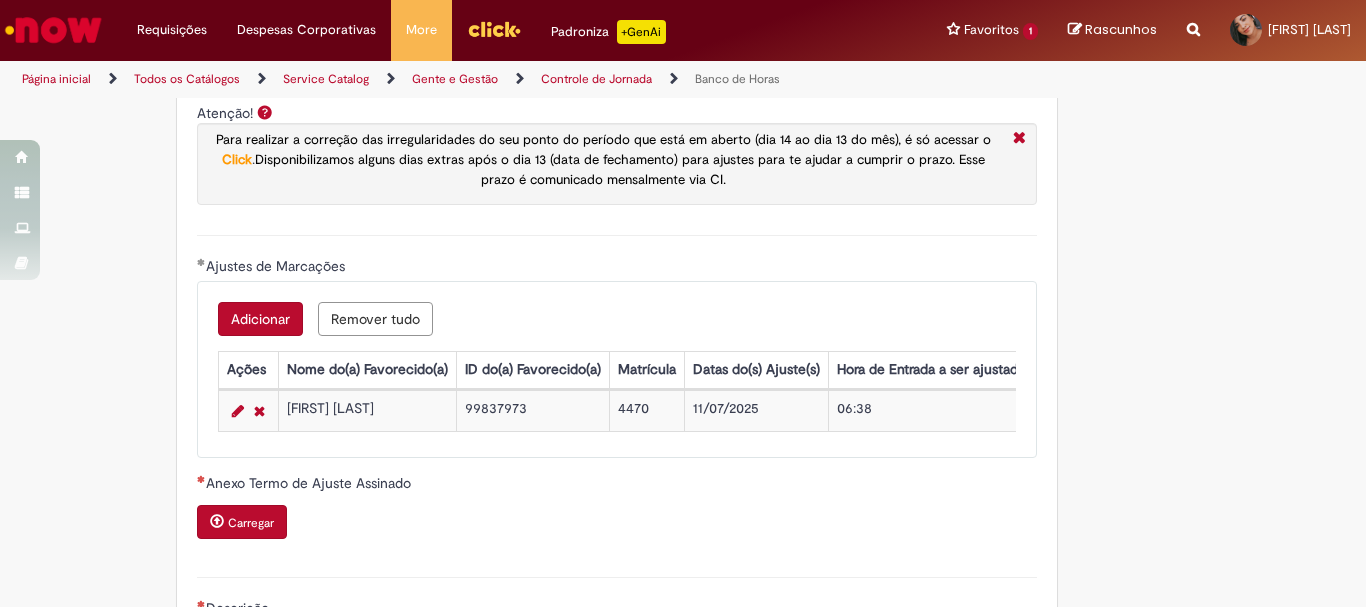 scroll, scrollTop: 1800, scrollLeft: 0, axis: vertical 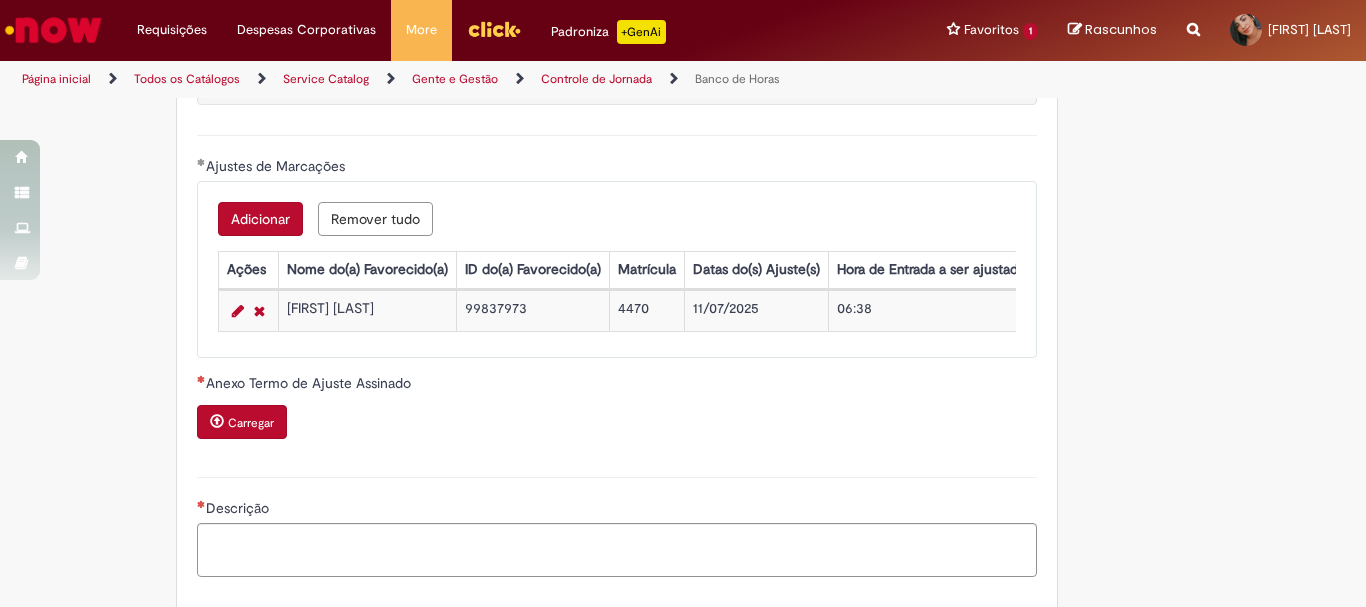 click on "Carregar" at bounding box center [251, 423] 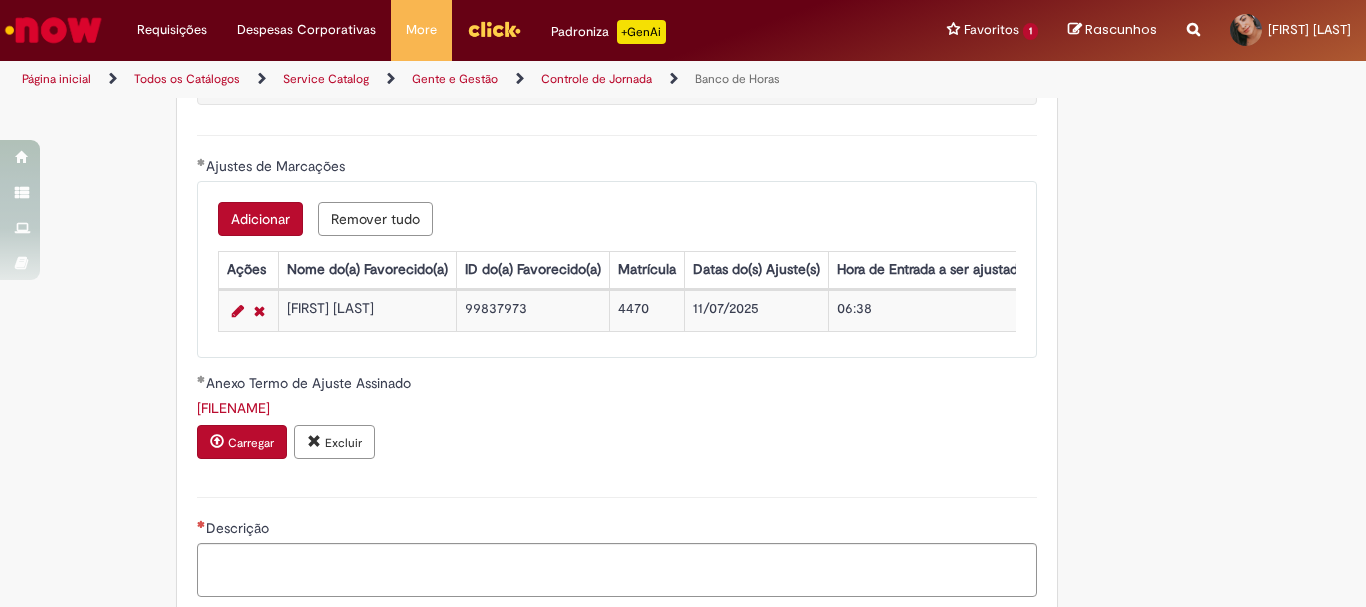 click on "Carregar" at bounding box center [251, 443] 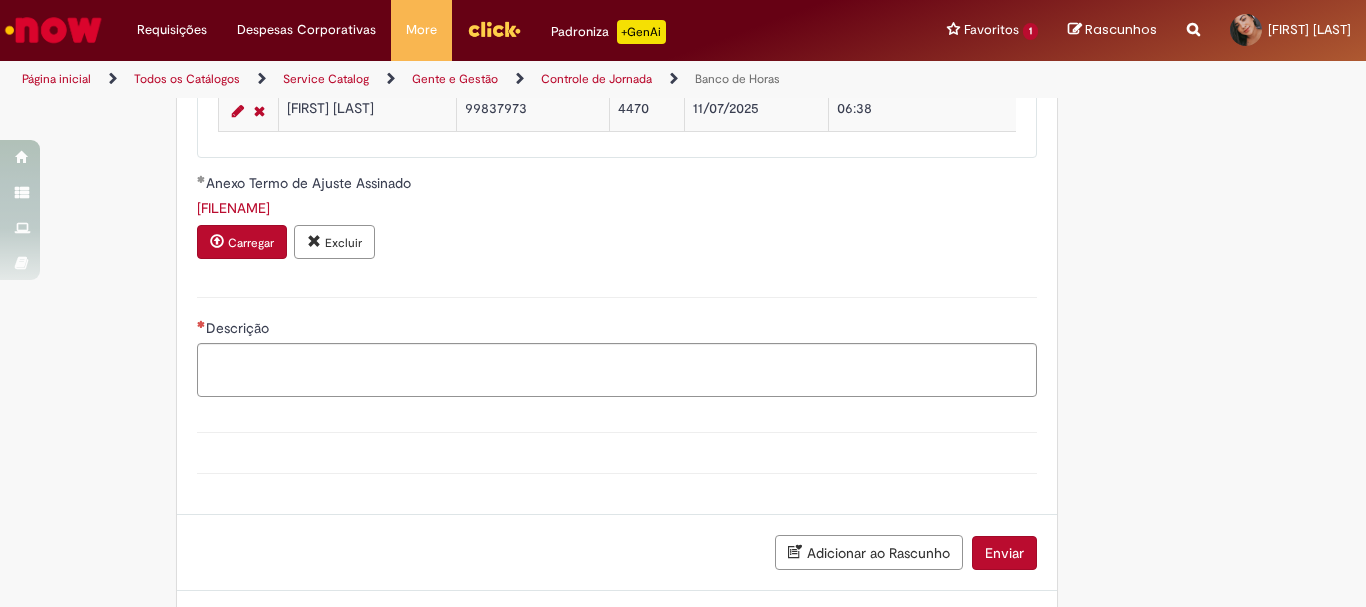 scroll, scrollTop: 2100, scrollLeft: 0, axis: vertical 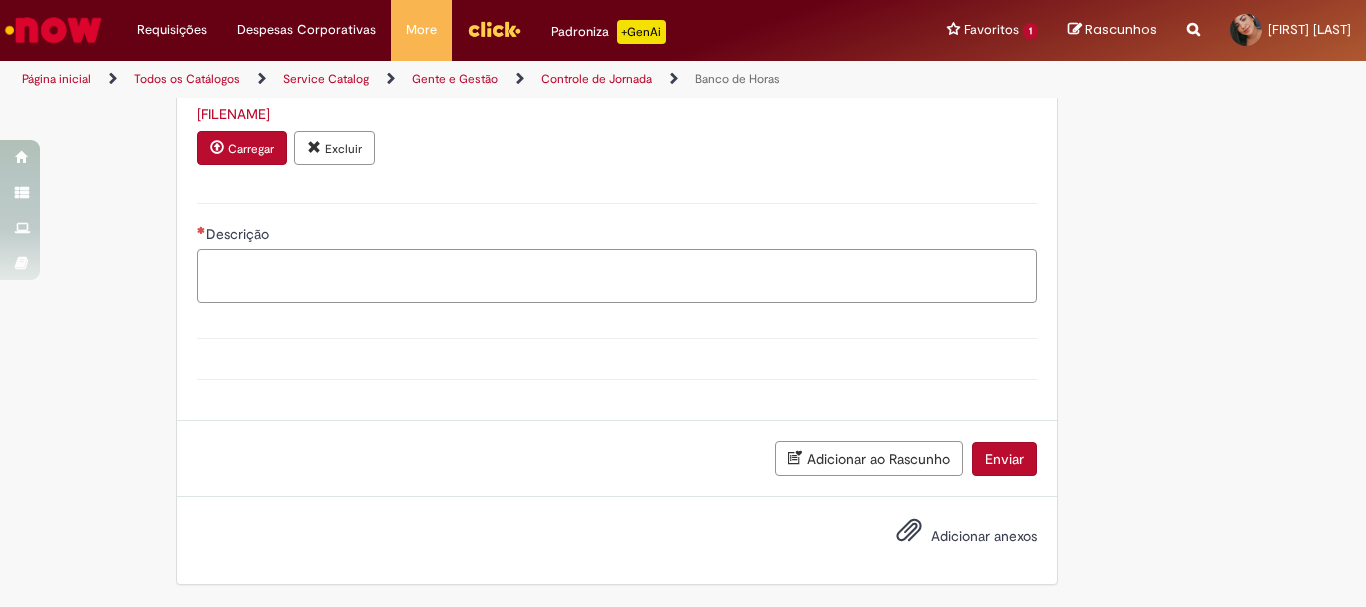 click on "Descrição" at bounding box center (617, 276) 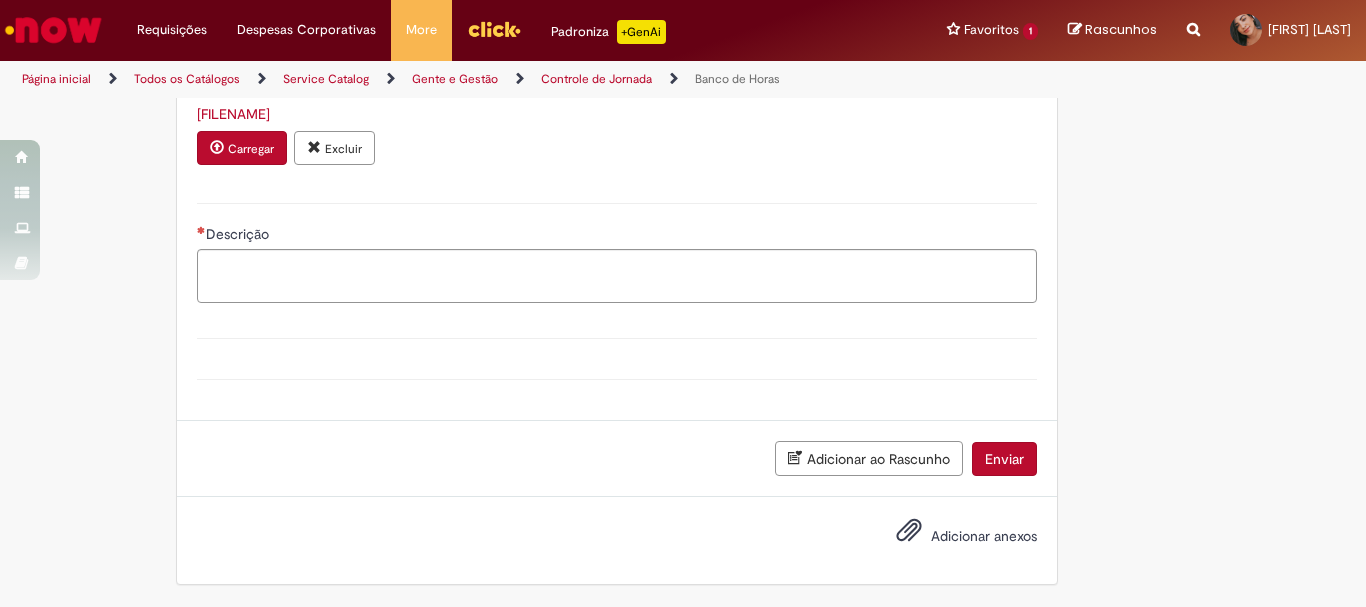 click on "Carregar" at bounding box center [251, 149] 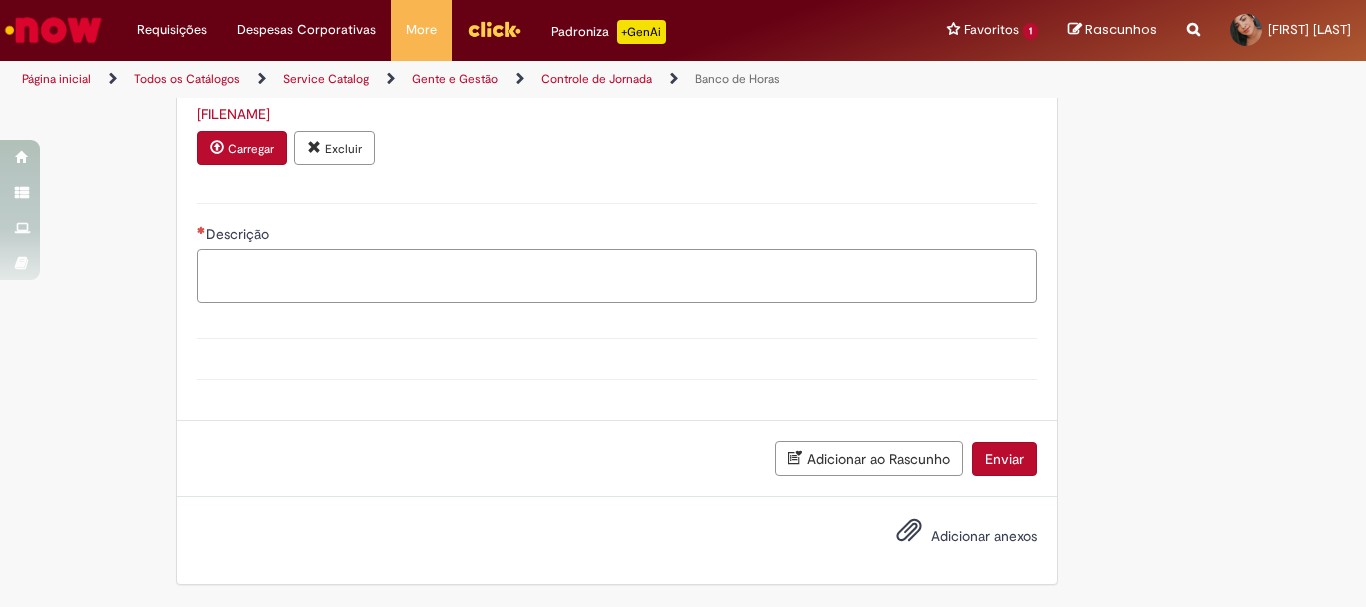 click on "Descrição" at bounding box center (617, 276) 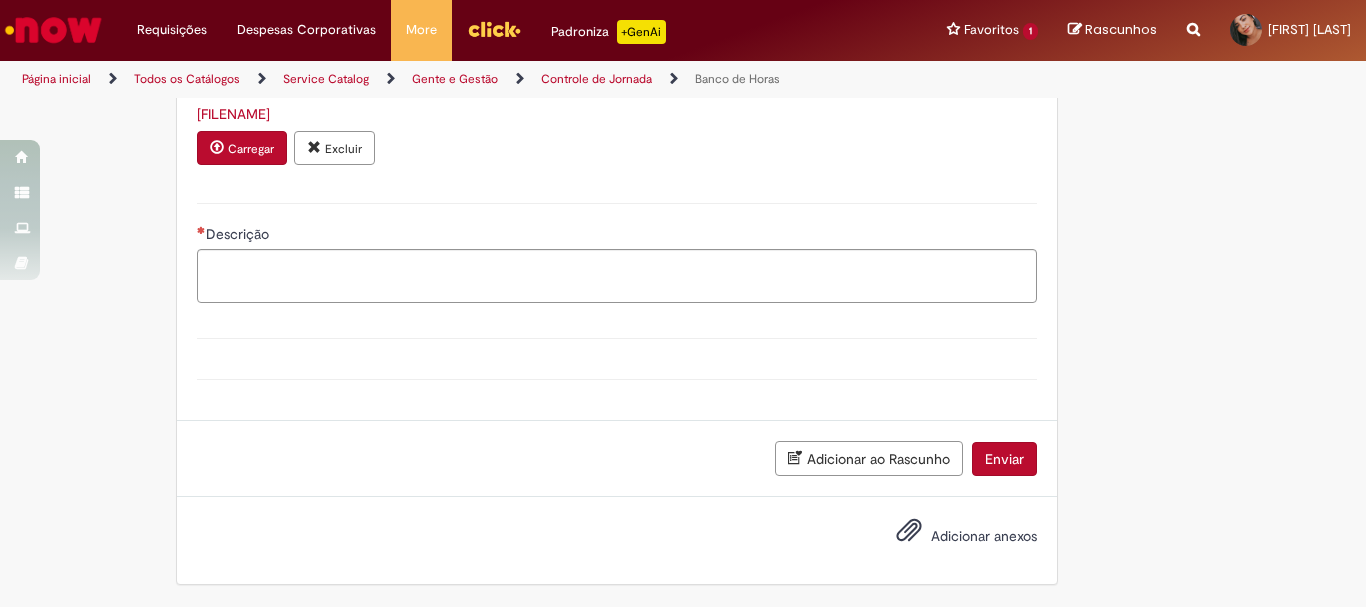 click on "Adicionar anexos" at bounding box center [984, 537] 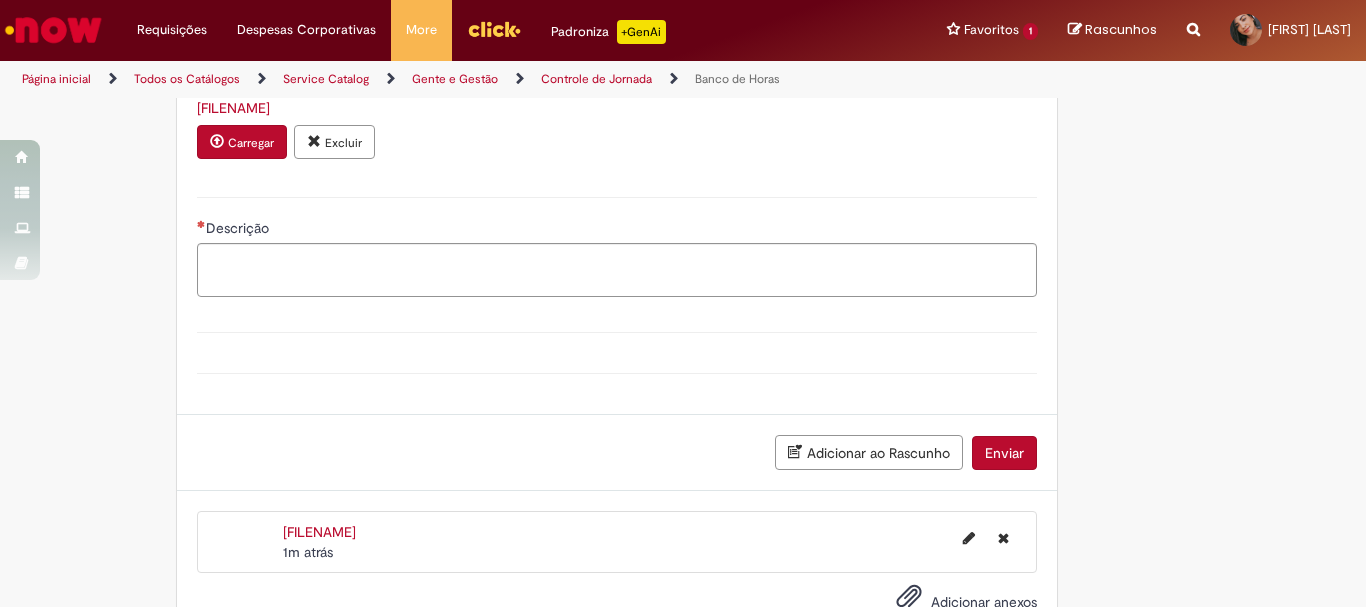 scroll, scrollTop: 2200, scrollLeft: 0, axis: vertical 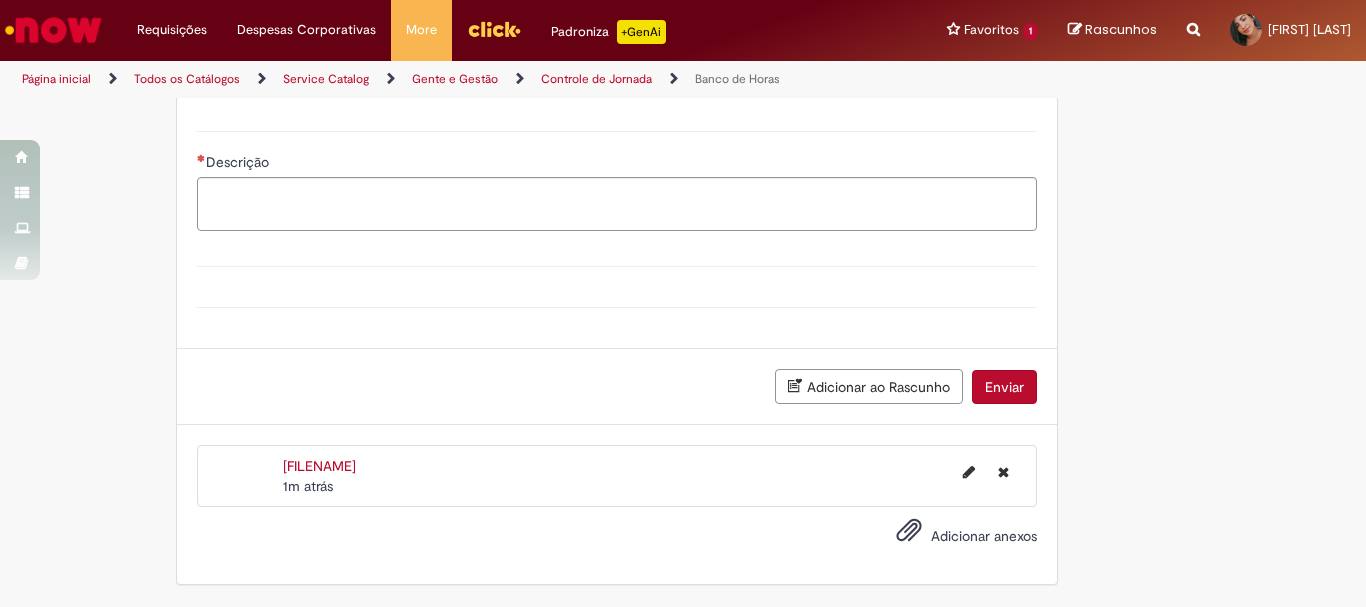 click on "Adicionar anexos" at bounding box center [984, 537] 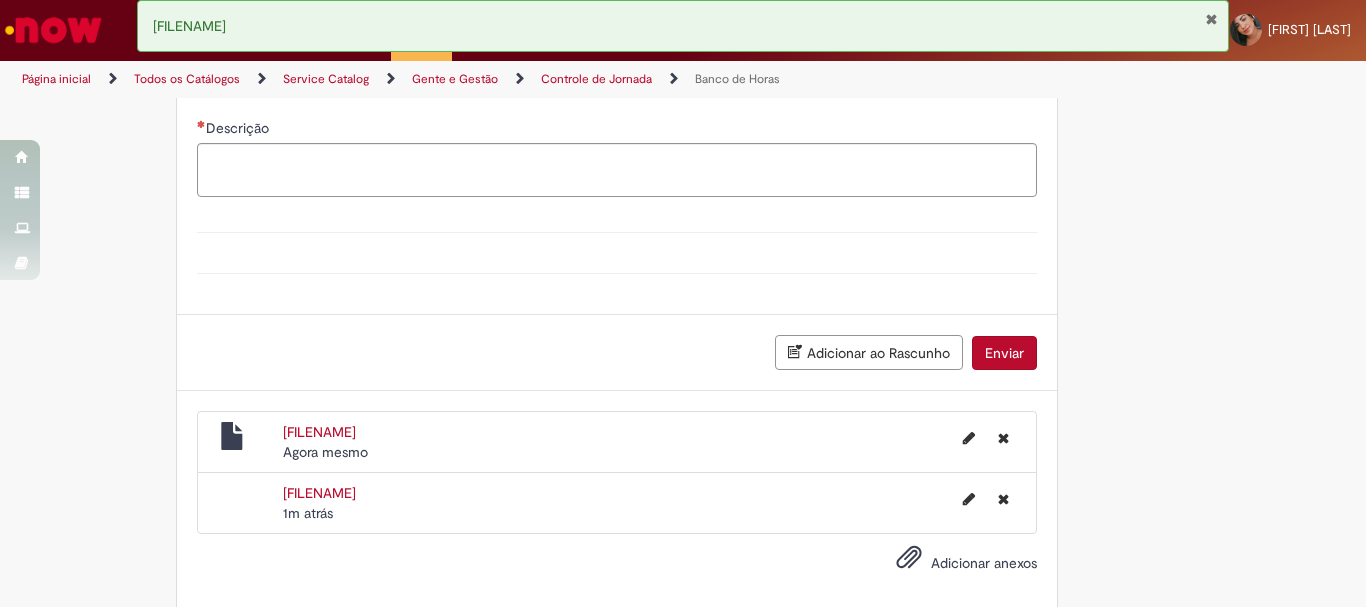 scroll, scrollTop: 2288, scrollLeft: 0, axis: vertical 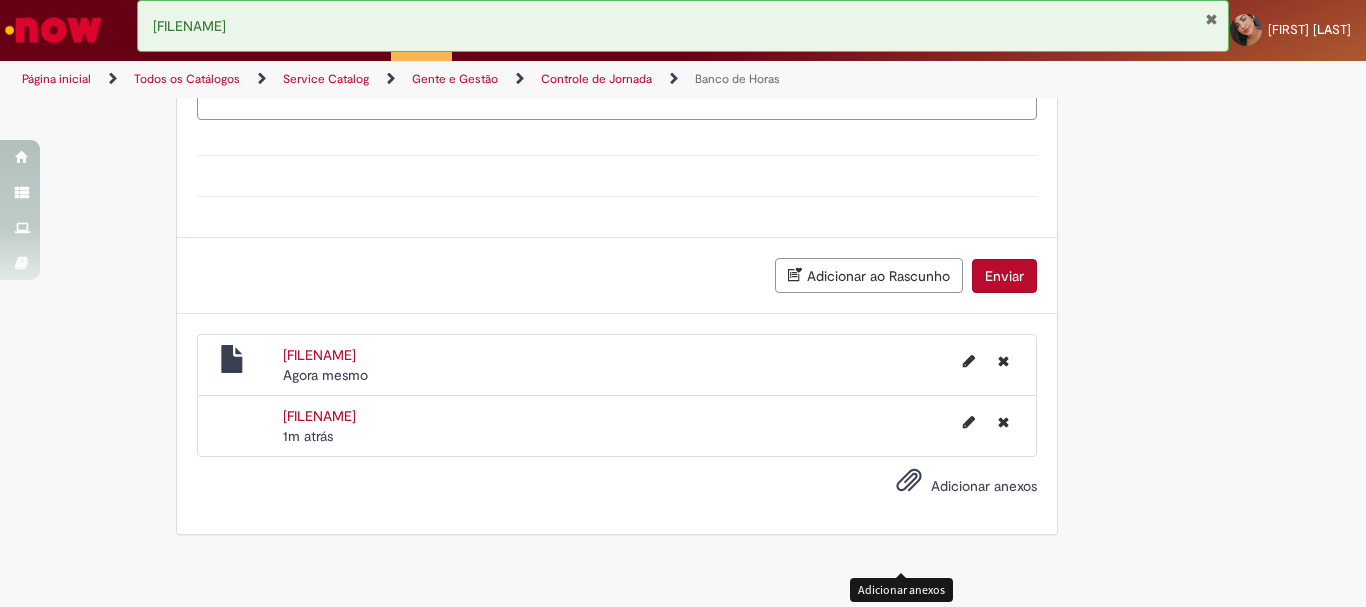 click at bounding box center (909, 481) 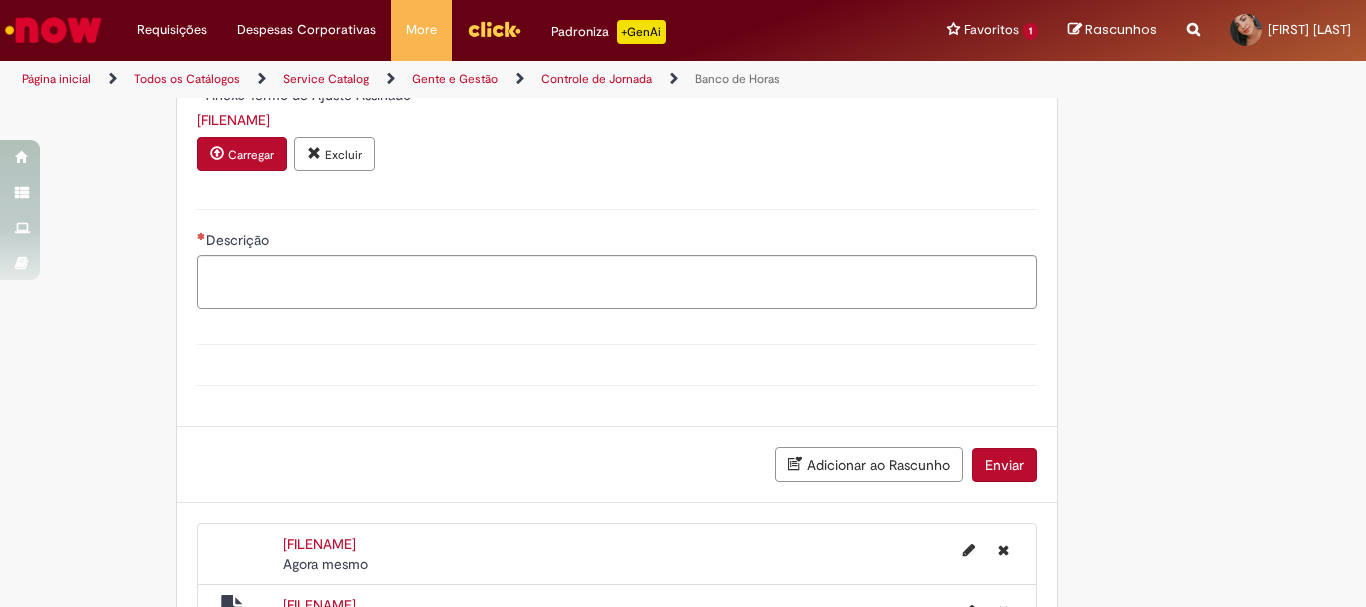 scroll, scrollTop: 1888, scrollLeft: 0, axis: vertical 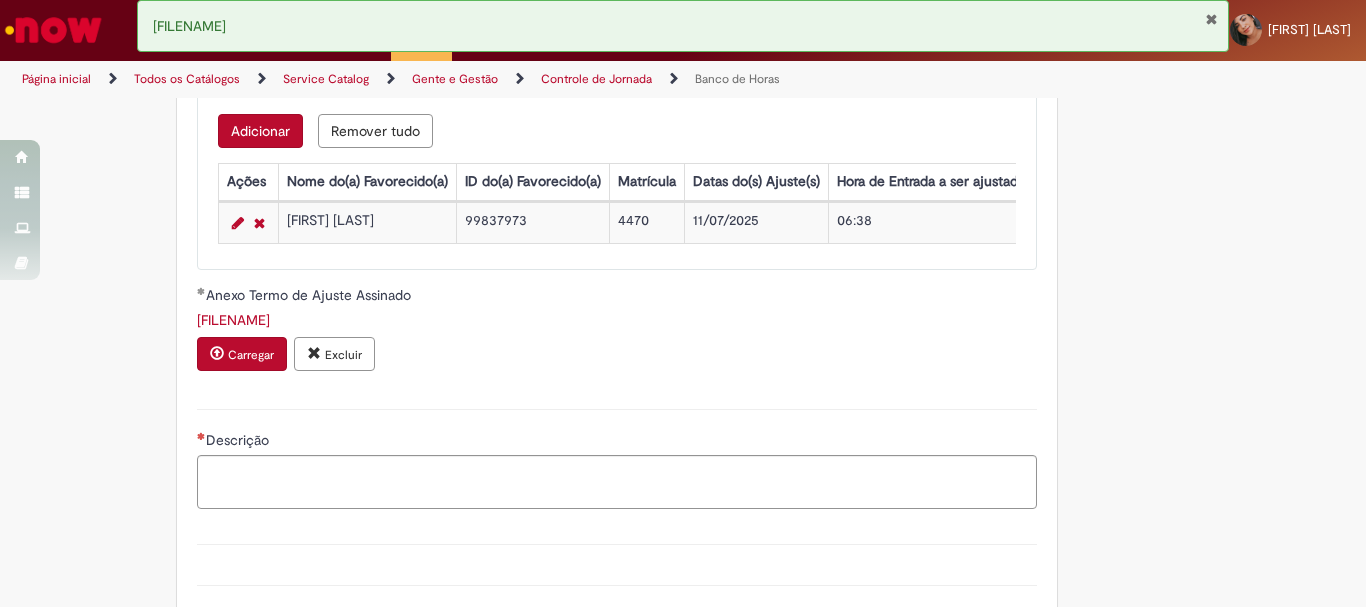 click on "[FILENAME]" at bounding box center (233, 320) 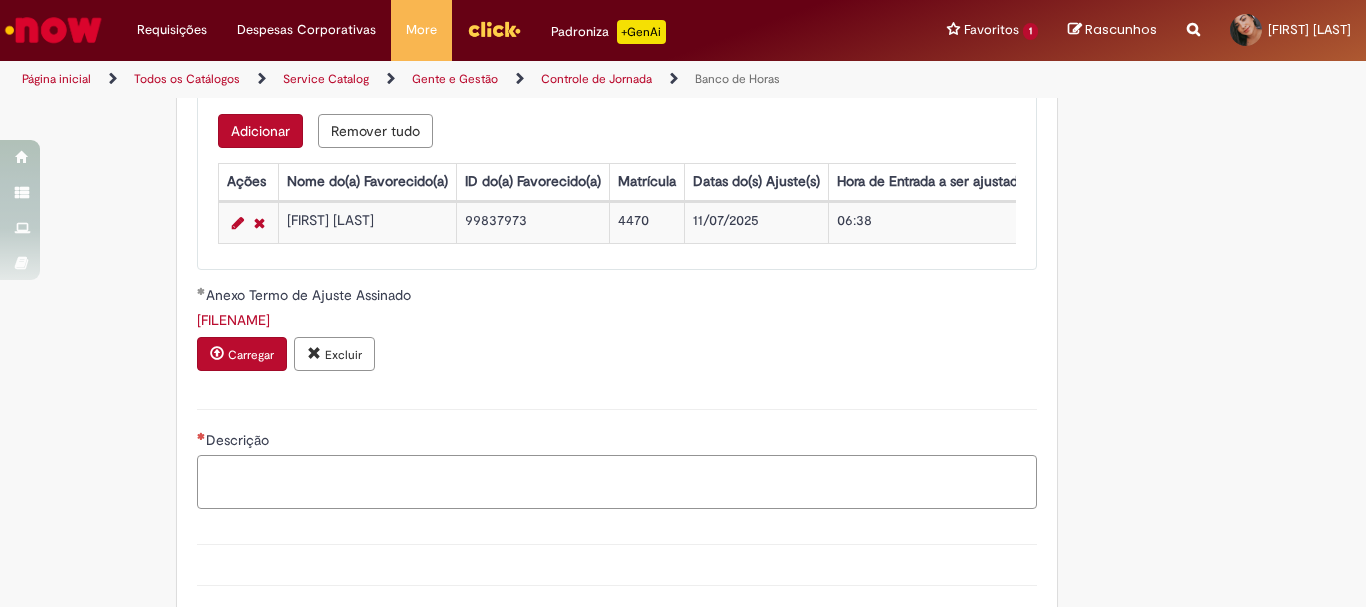 click on "Descrição" at bounding box center [617, 482] 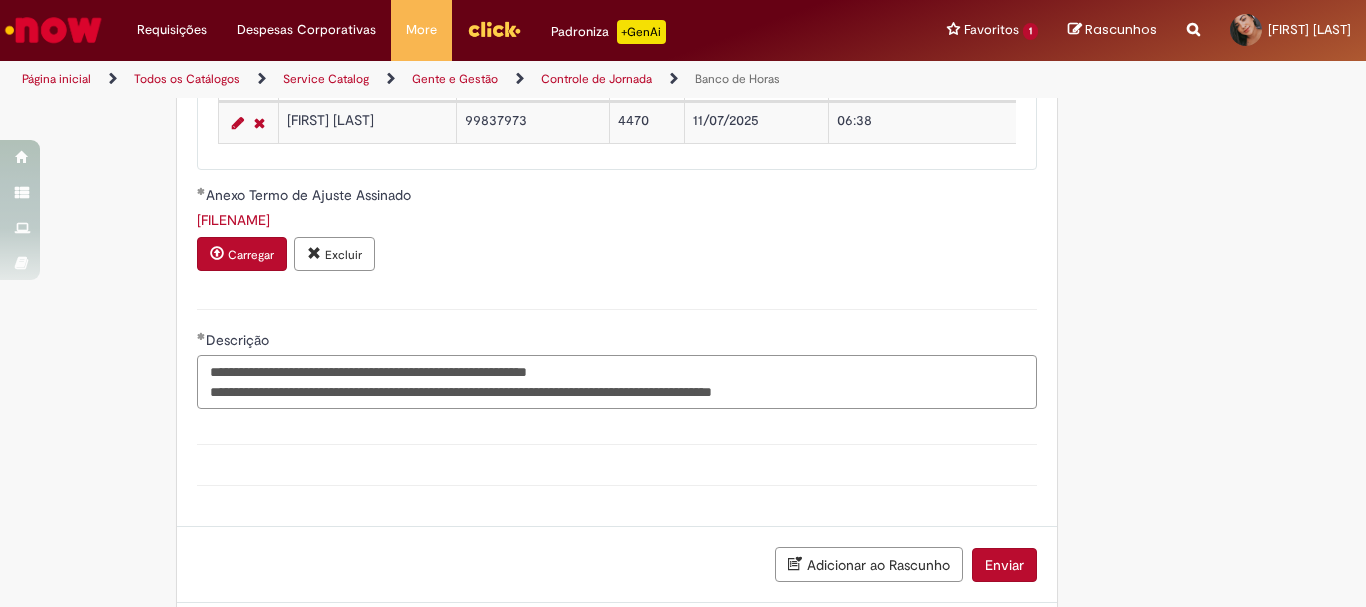 scroll, scrollTop: 2088, scrollLeft: 0, axis: vertical 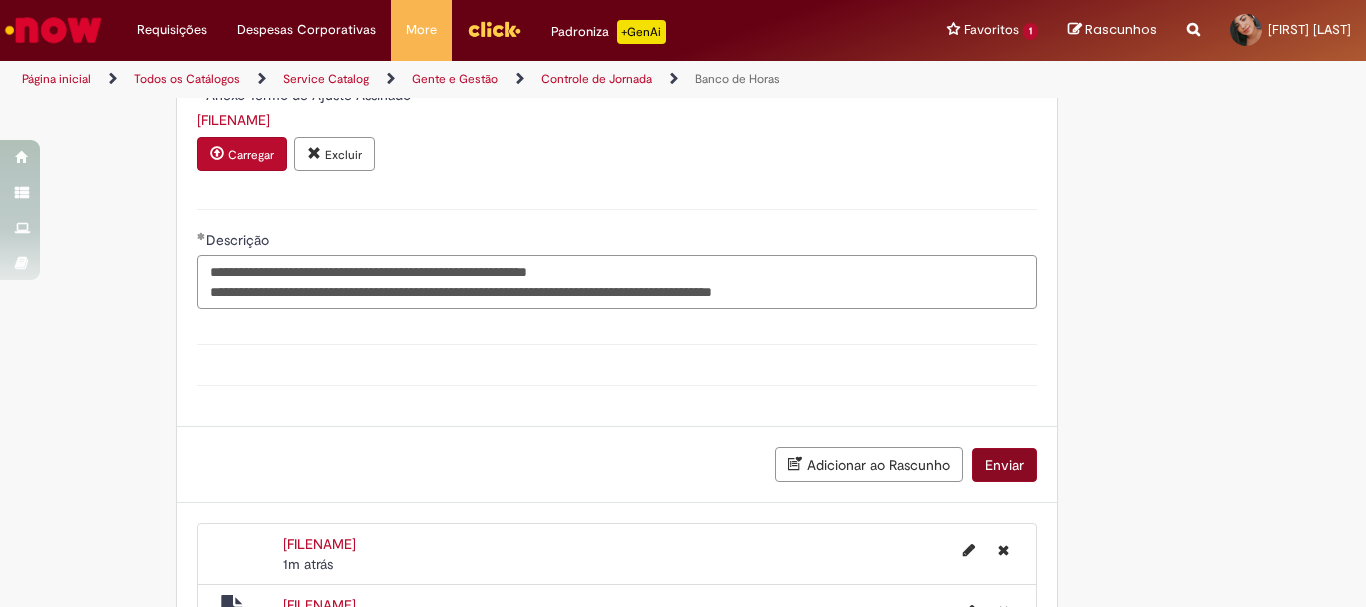 type on "**********" 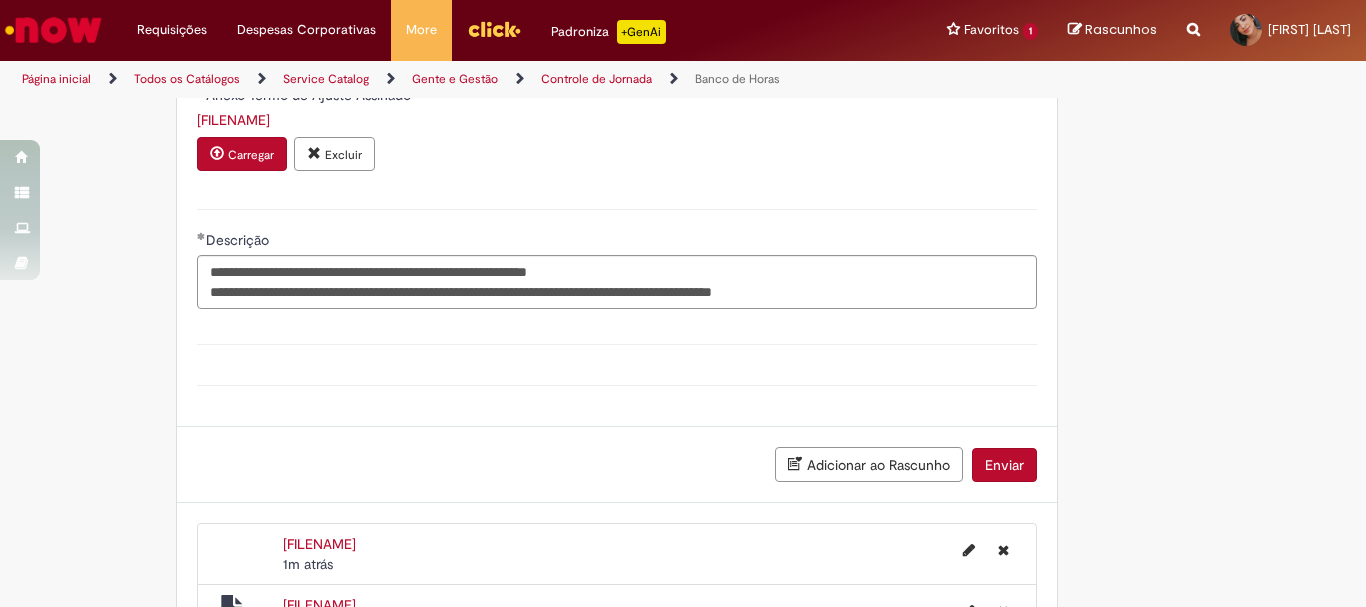 click on "Enviar" at bounding box center [1004, 465] 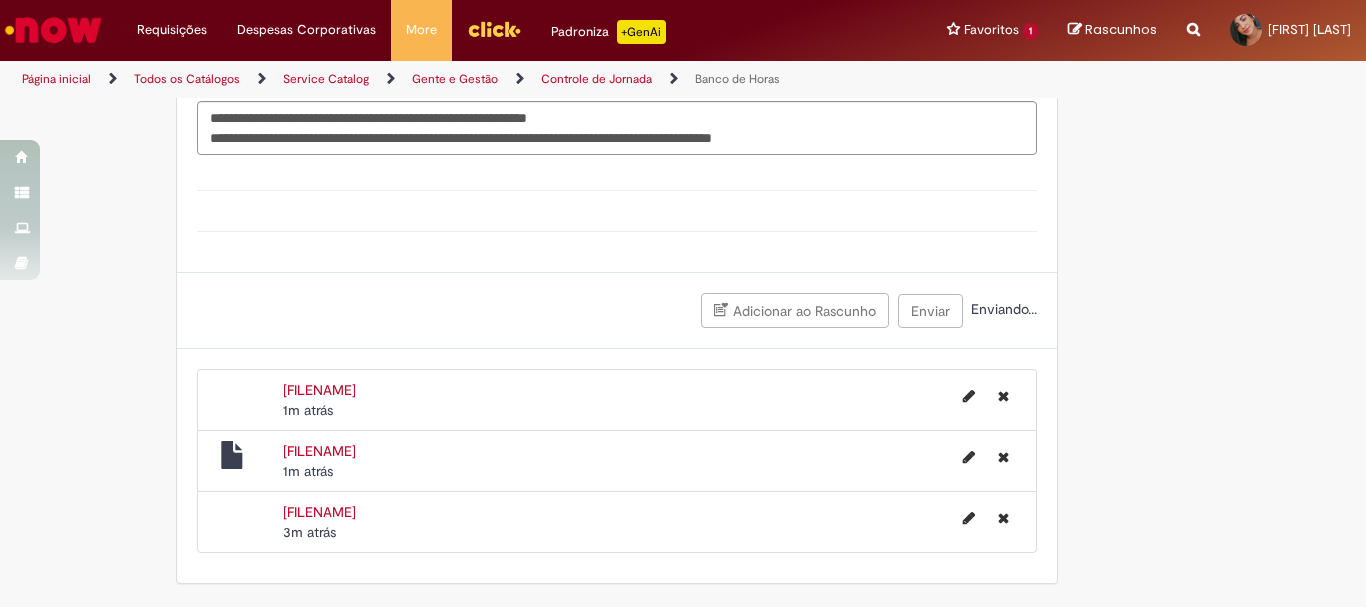 scroll, scrollTop: 2334, scrollLeft: 0, axis: vertical 